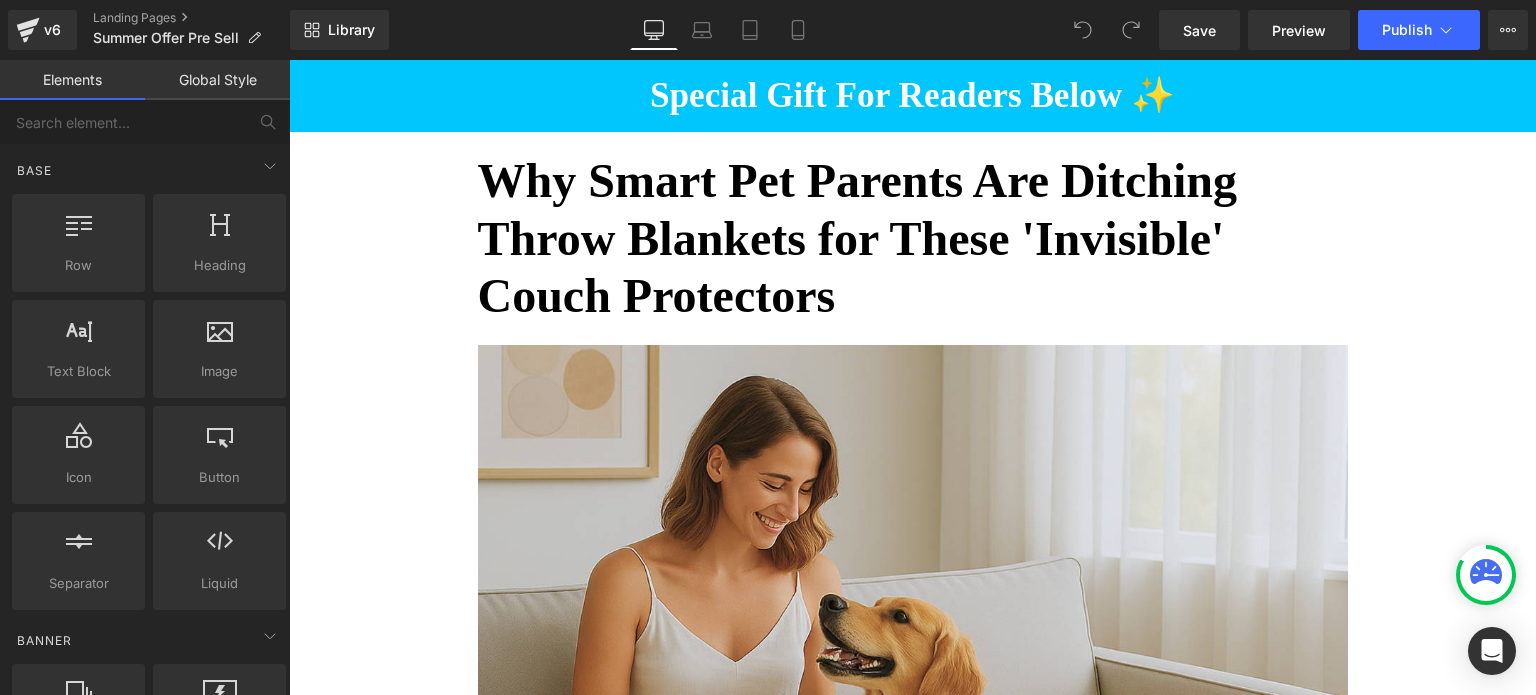 scroll, scrollTop: 0, scrollLeft: 0, axis: both 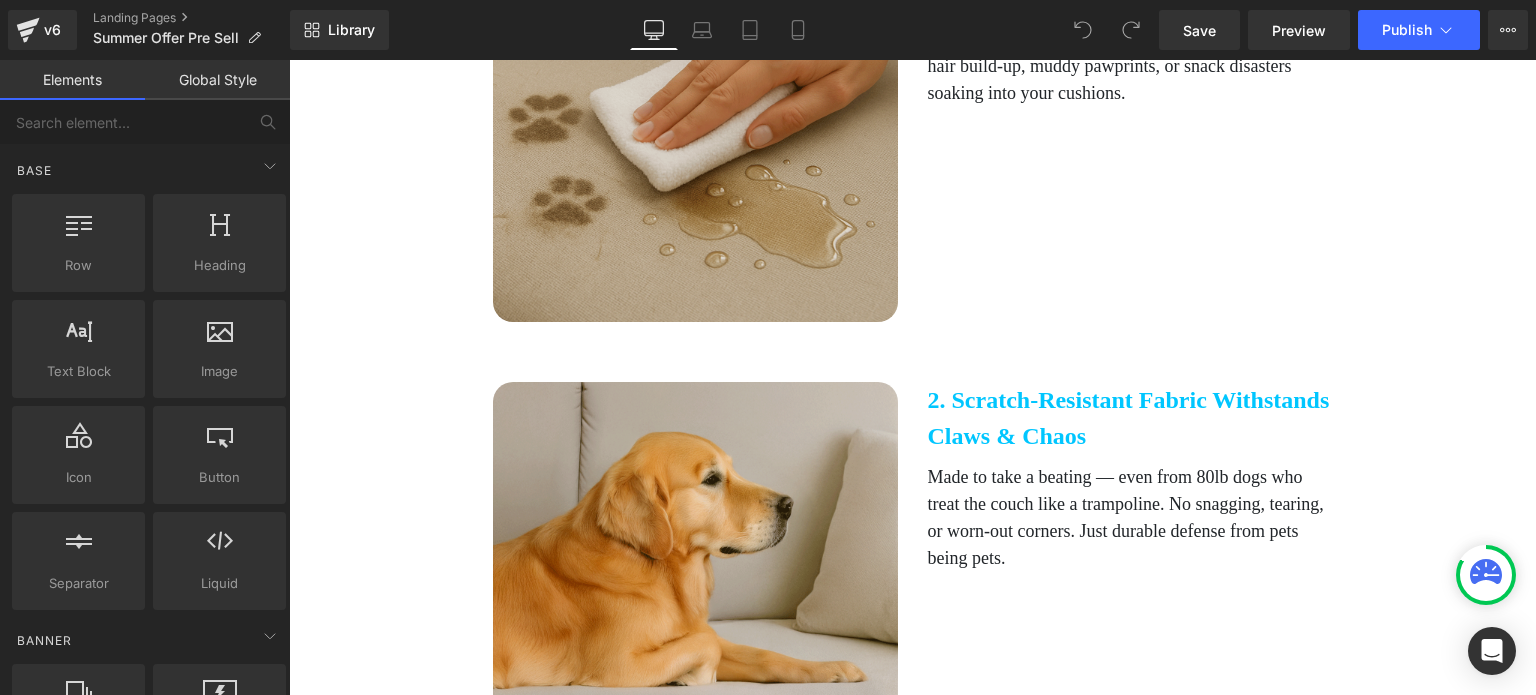 click at bounding box center (695, 119) 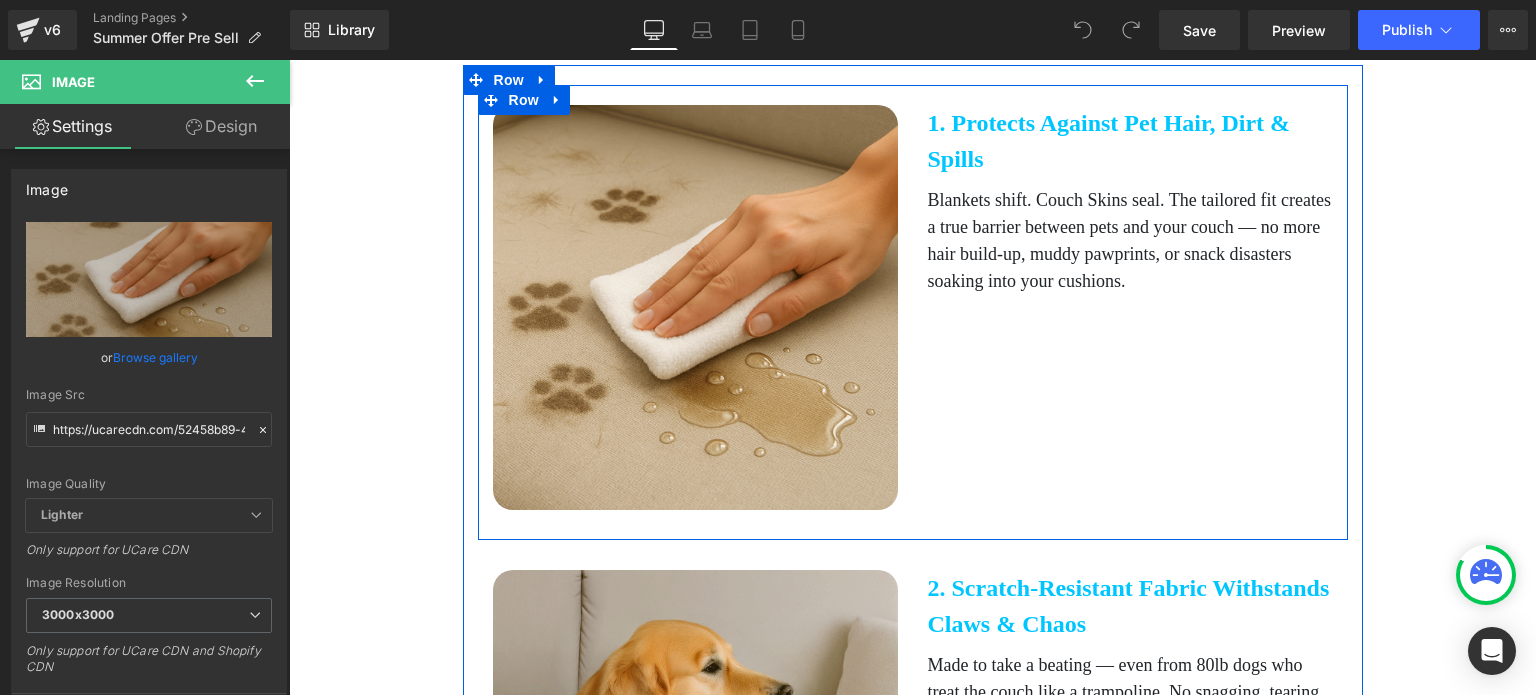 scroll, scrollTop: 1300, scrollLeft: 0, axis: vertical 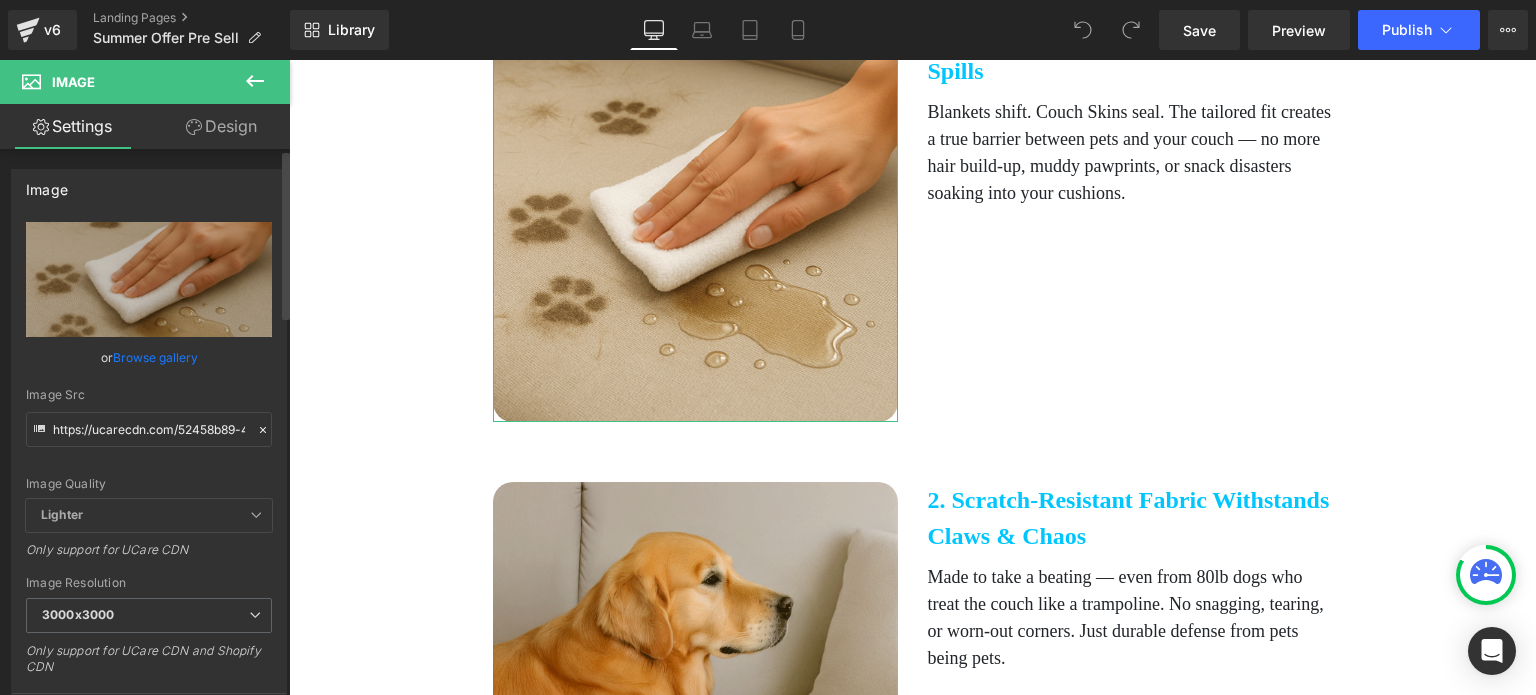 click on "Browse gallery" at bounding box center (155, 357) 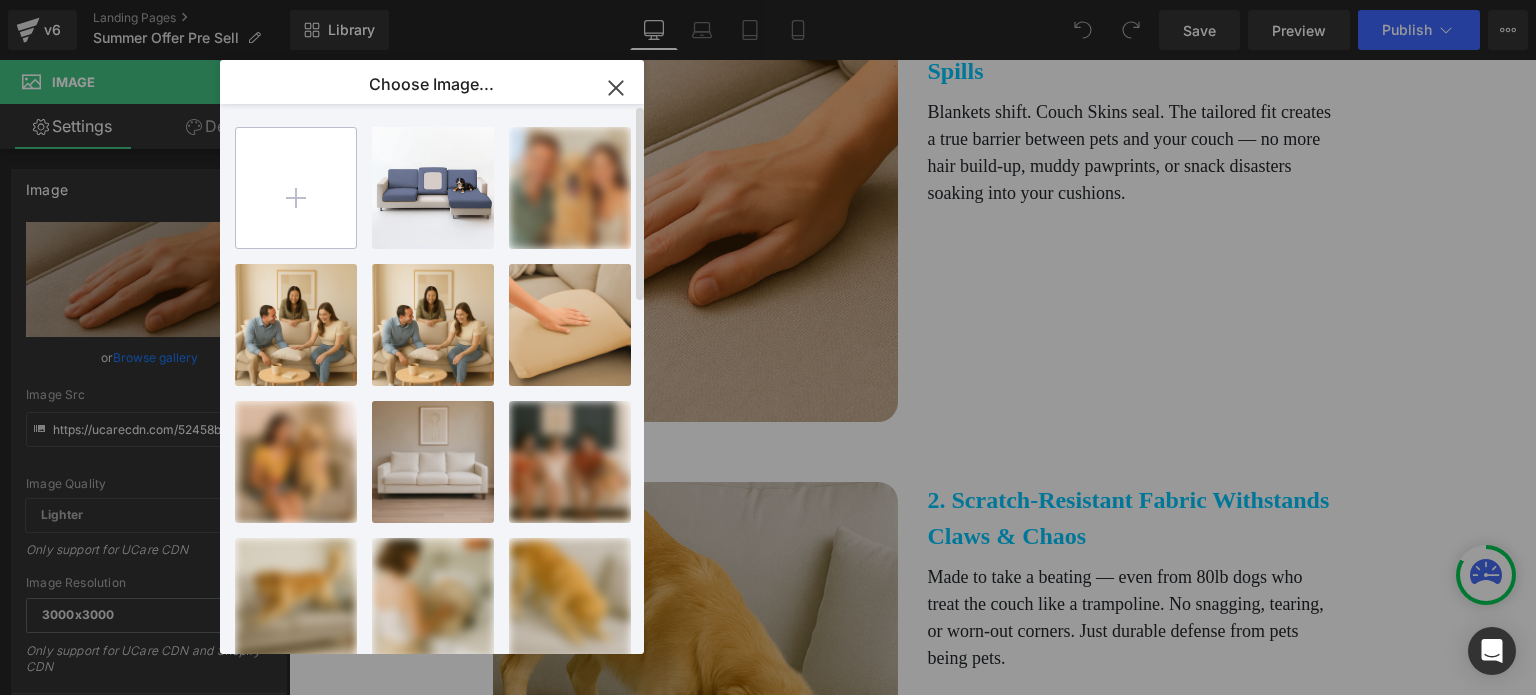 click at bounding box center (296, 188) 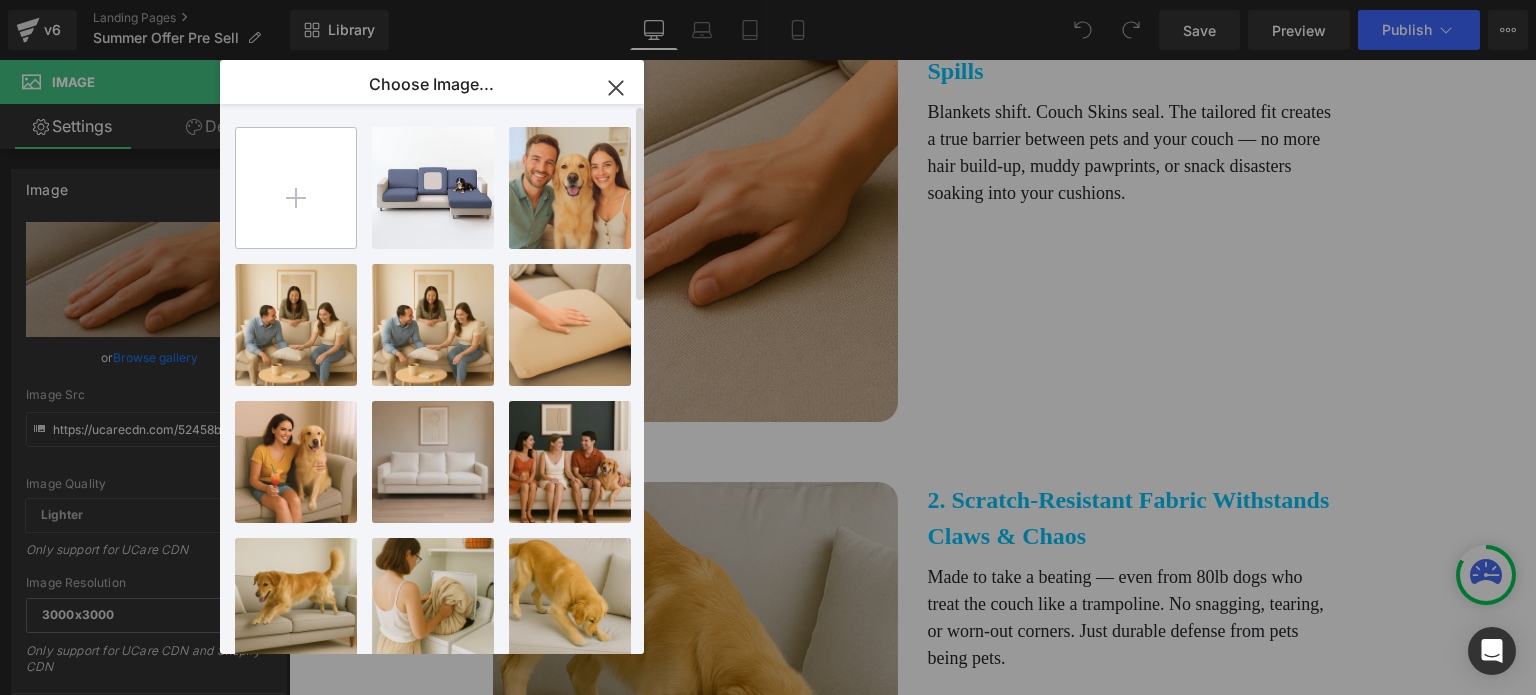 click at bounding box center [296, 188] 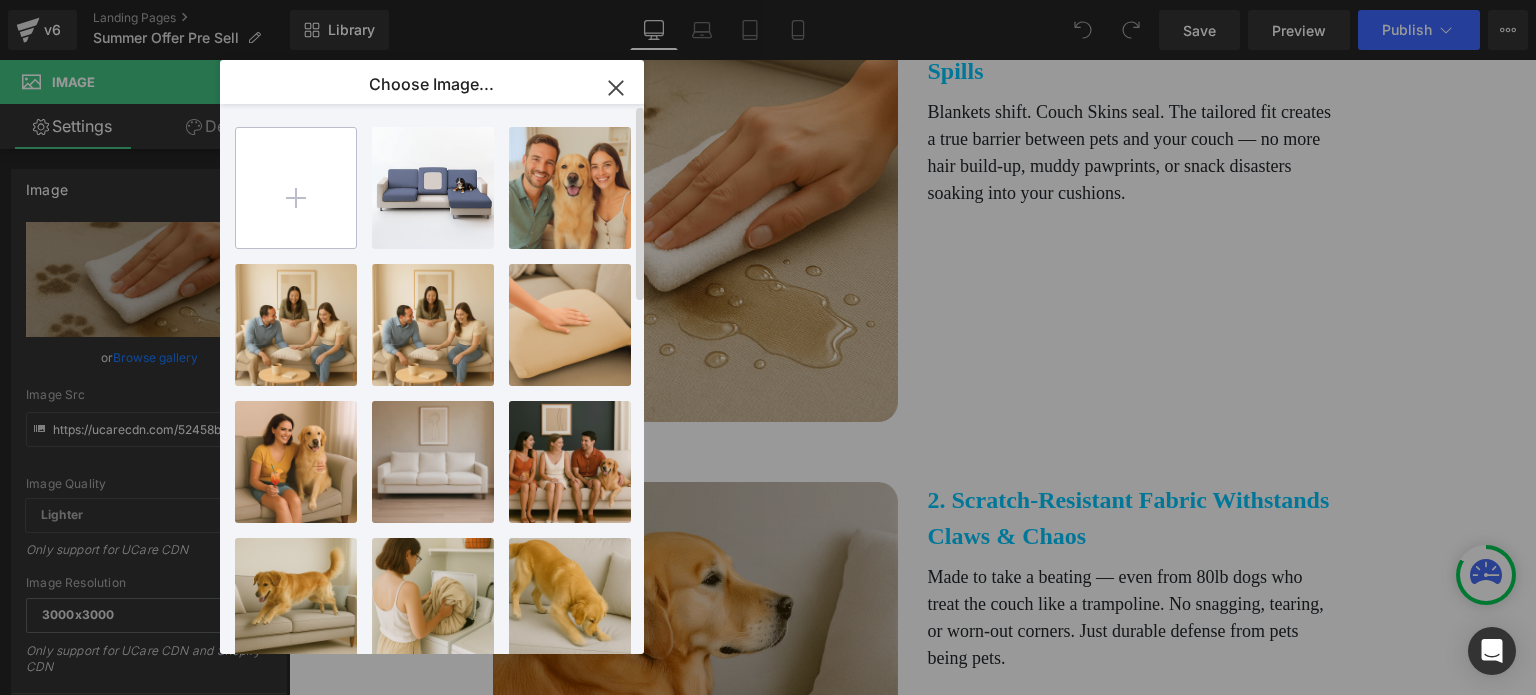 type on "C:\fakepath\Waterproof A2.gif" 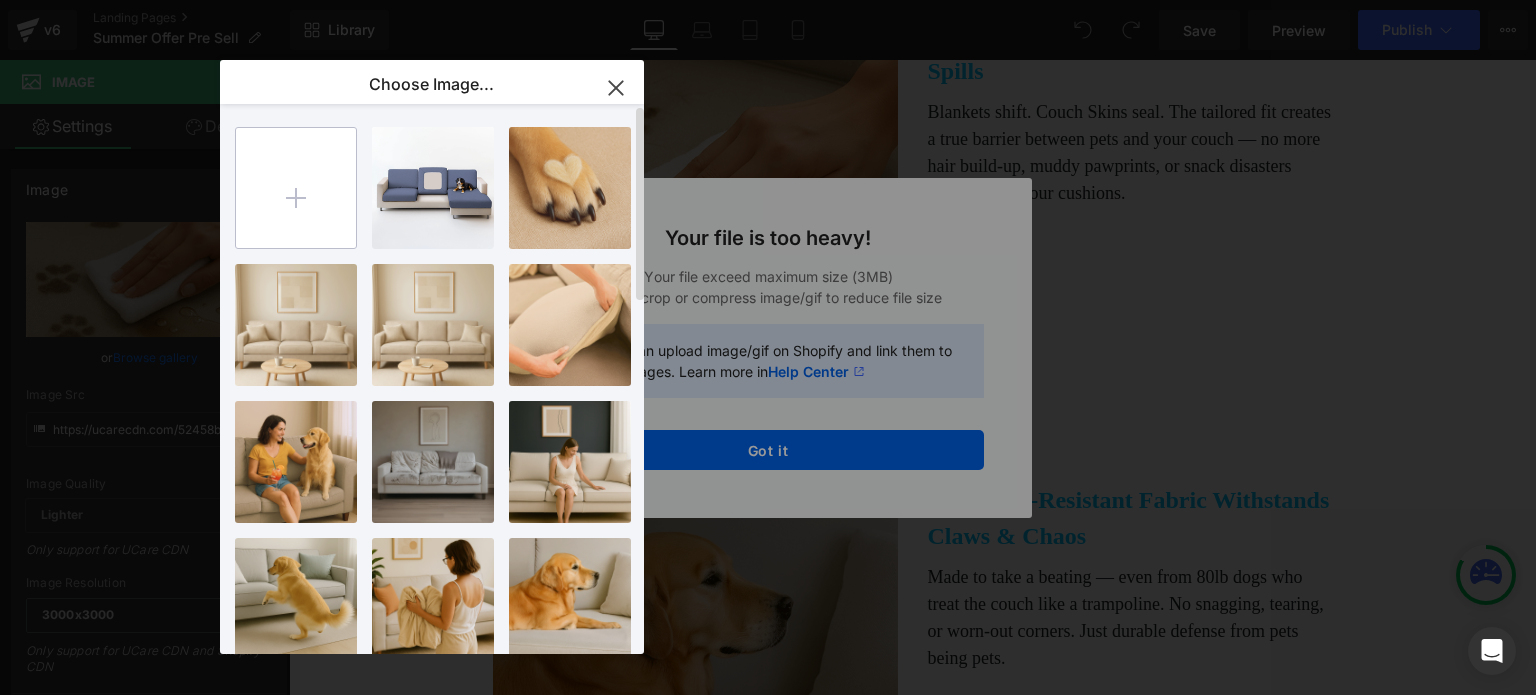 click at bounding box center [296, 188] 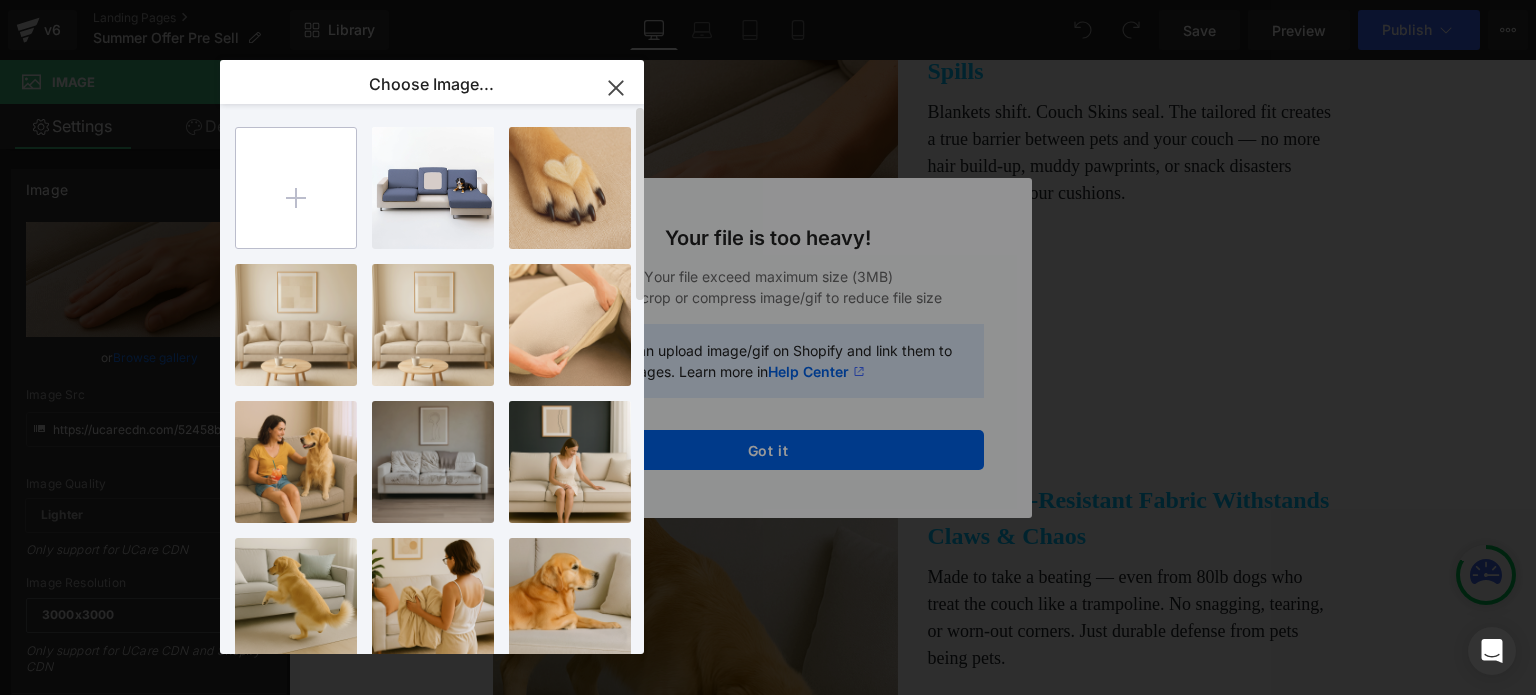 click at bounding box center [296, 188] 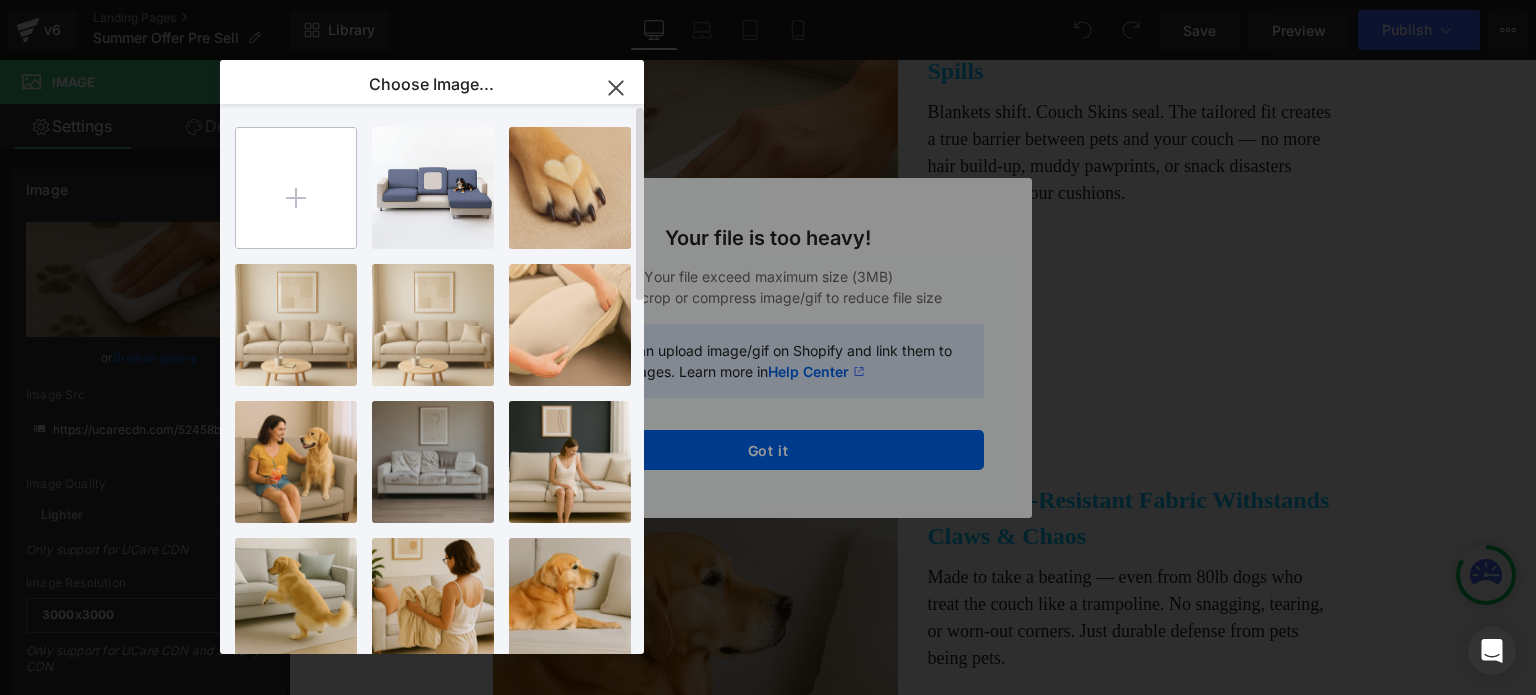 type on "C:\fakepath\Spills min.gif" 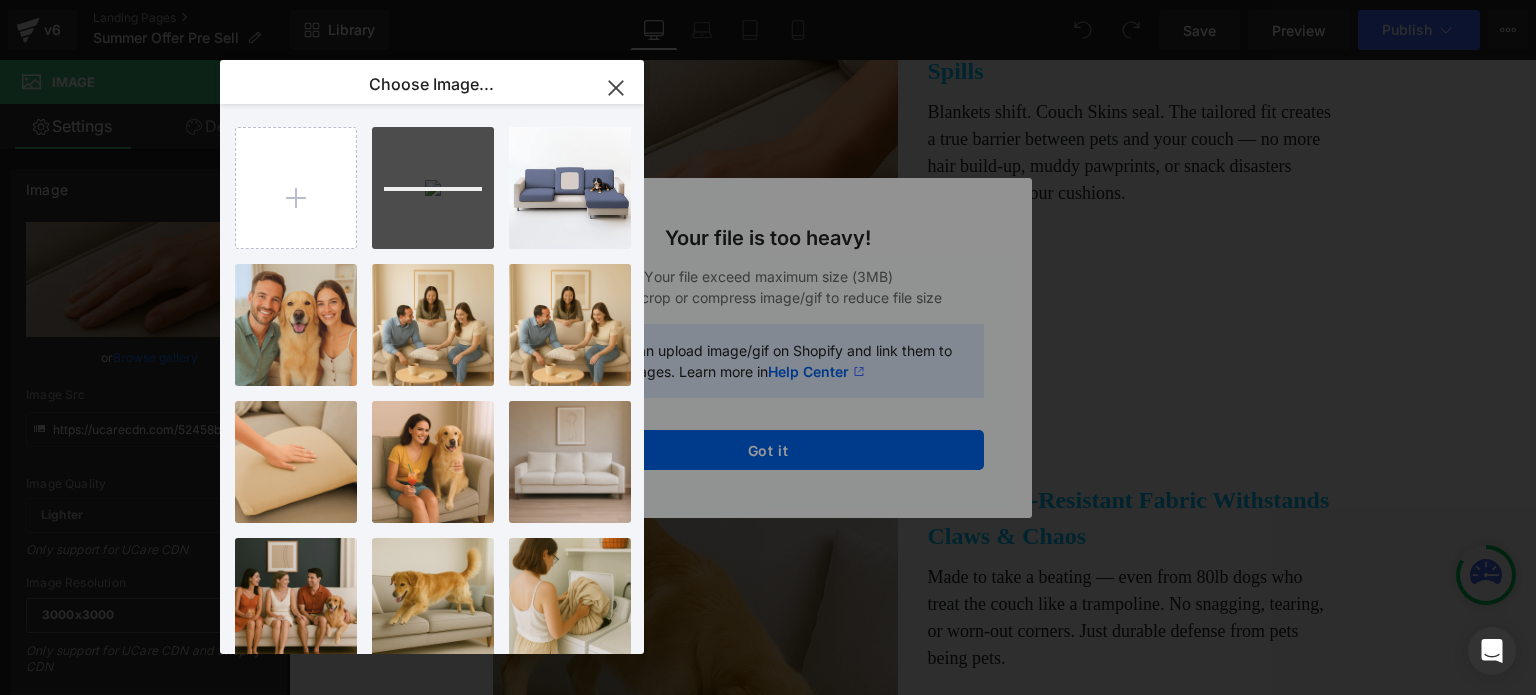 type 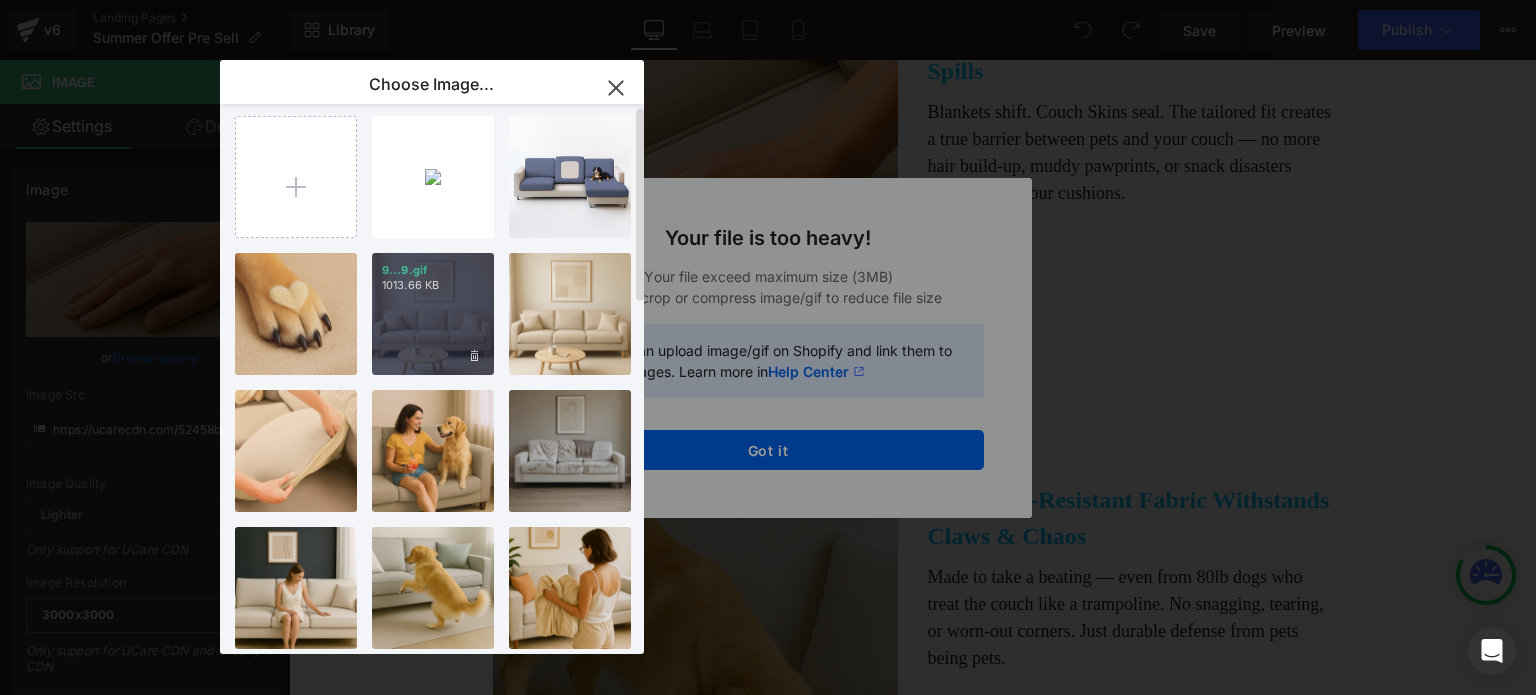 scroll, scrollTop: 0, scrollLeft: 0, axis: both 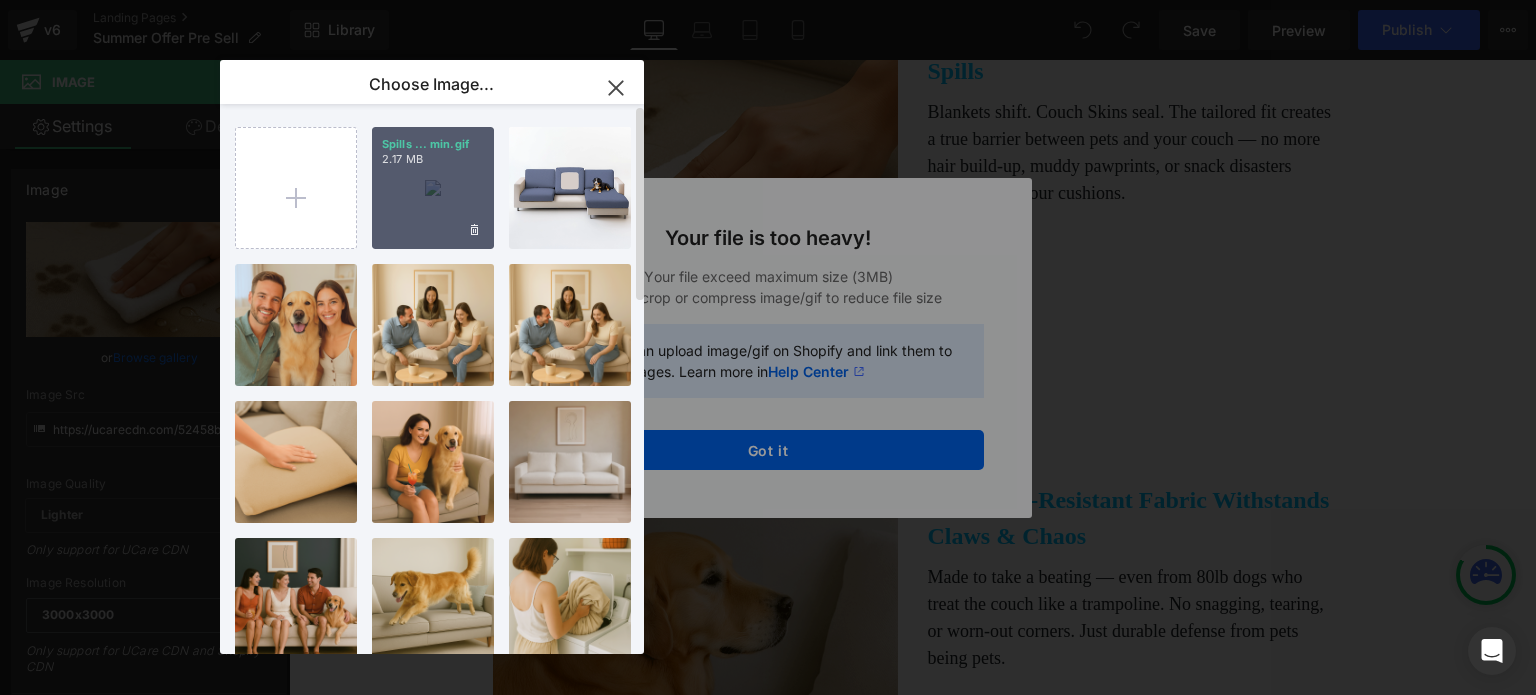 click on "Spills ... min.gif 2.17 MB" at bounding box center [433, 188] 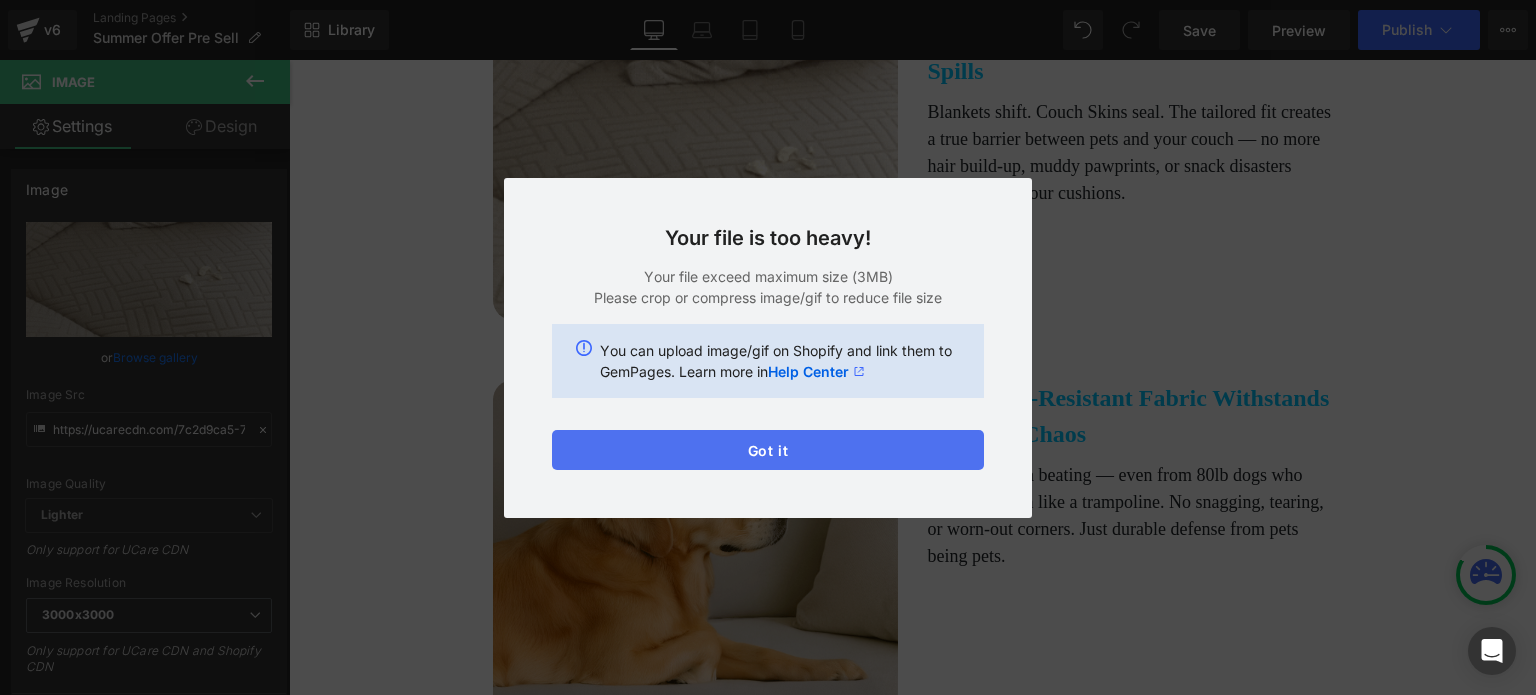 click on "Got it" at bounding box center (768, 450) 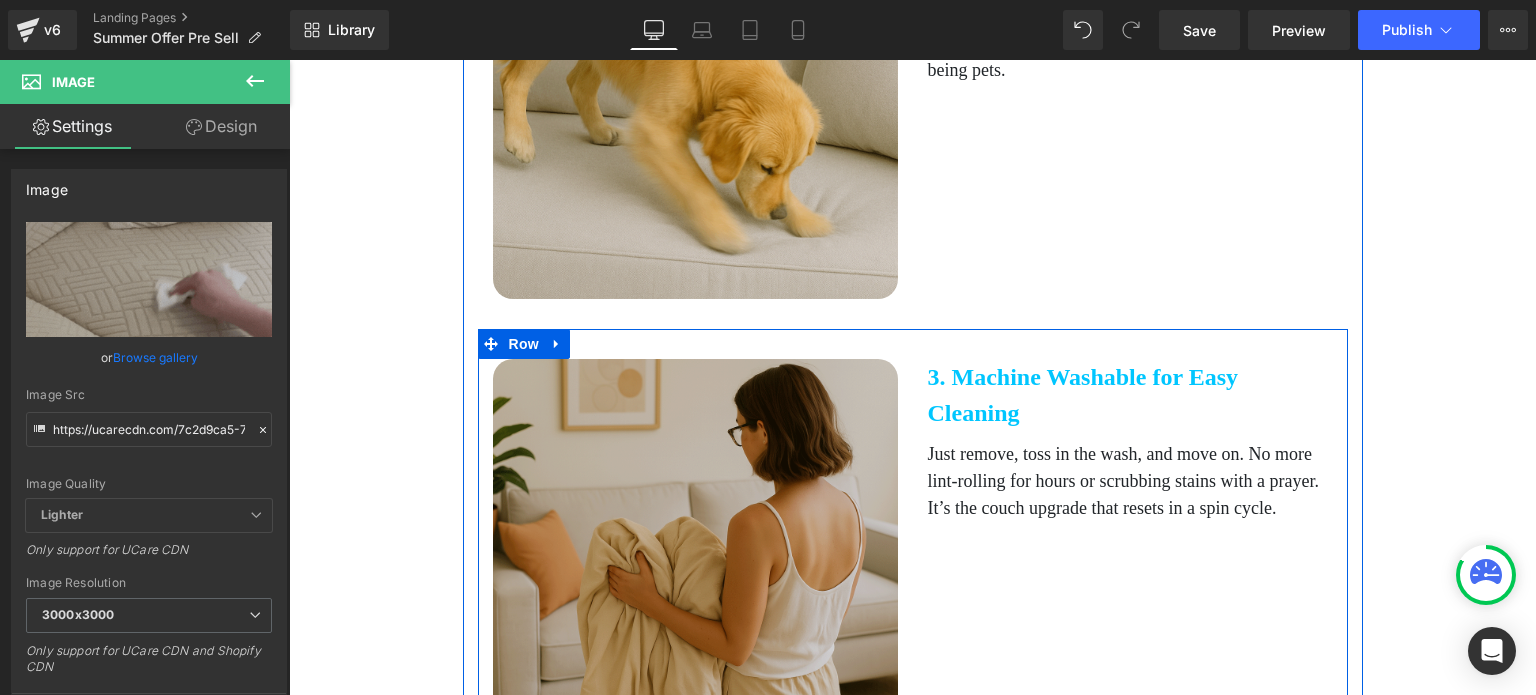 scroll, scrollTop: 2000, scrollLeft: 0, axis: vertical 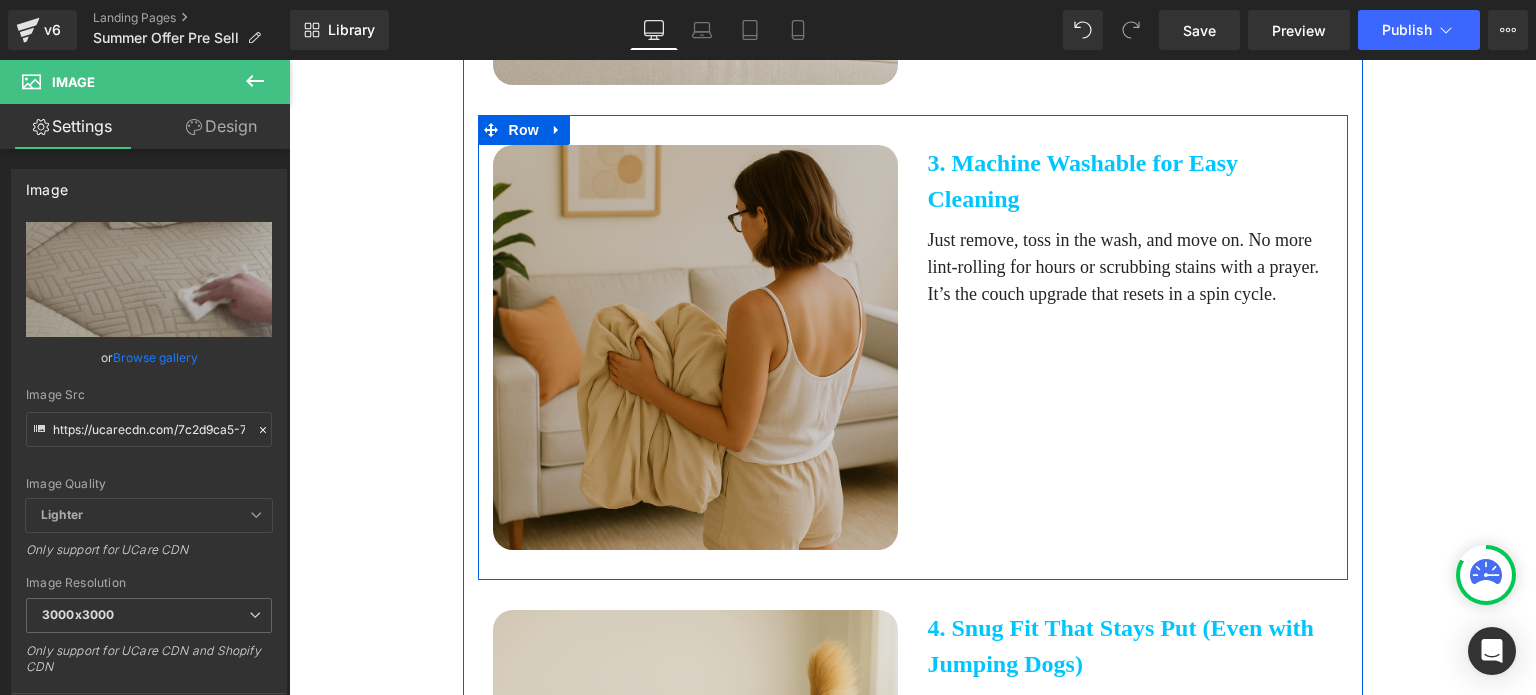 click at bounding box center (695, 347) 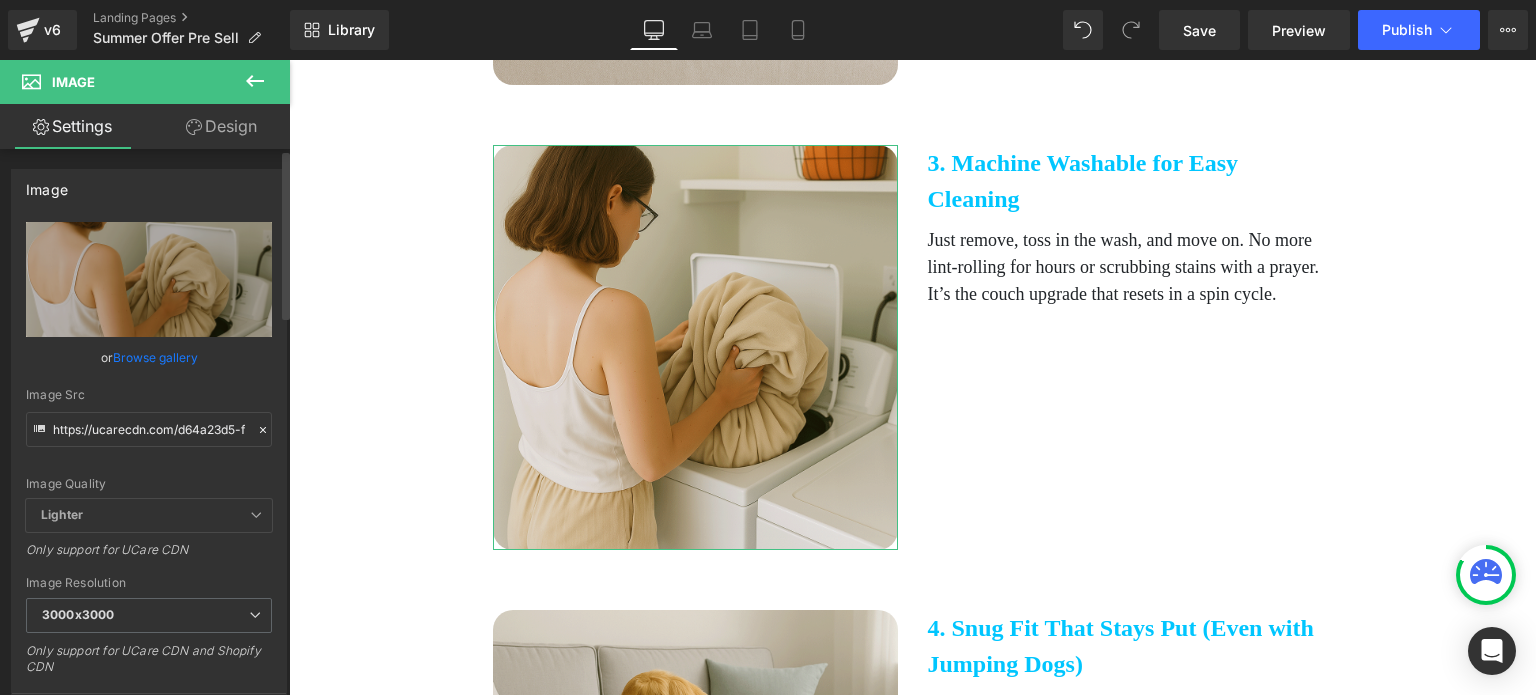 click on "Browse gallery" at bounding box center (155, 357) 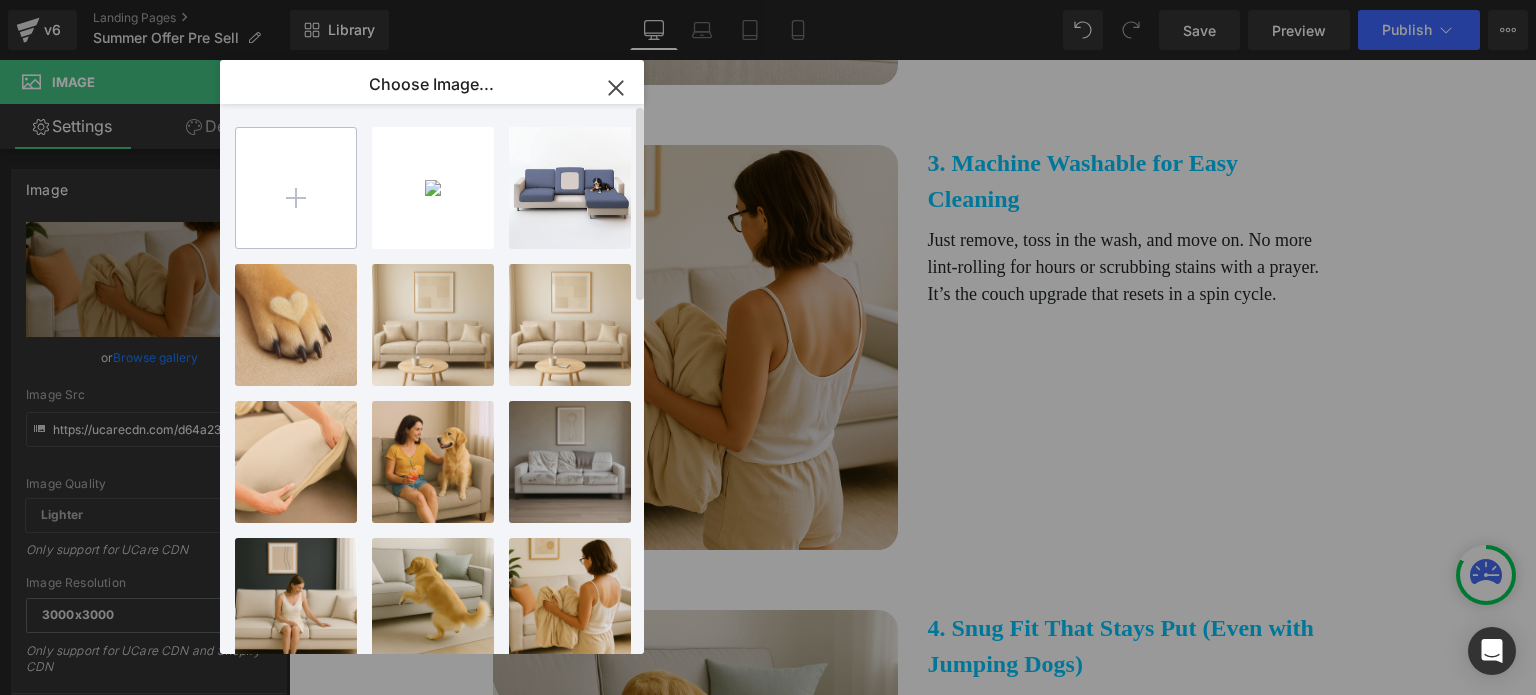 click at bounding box center (296, 188) 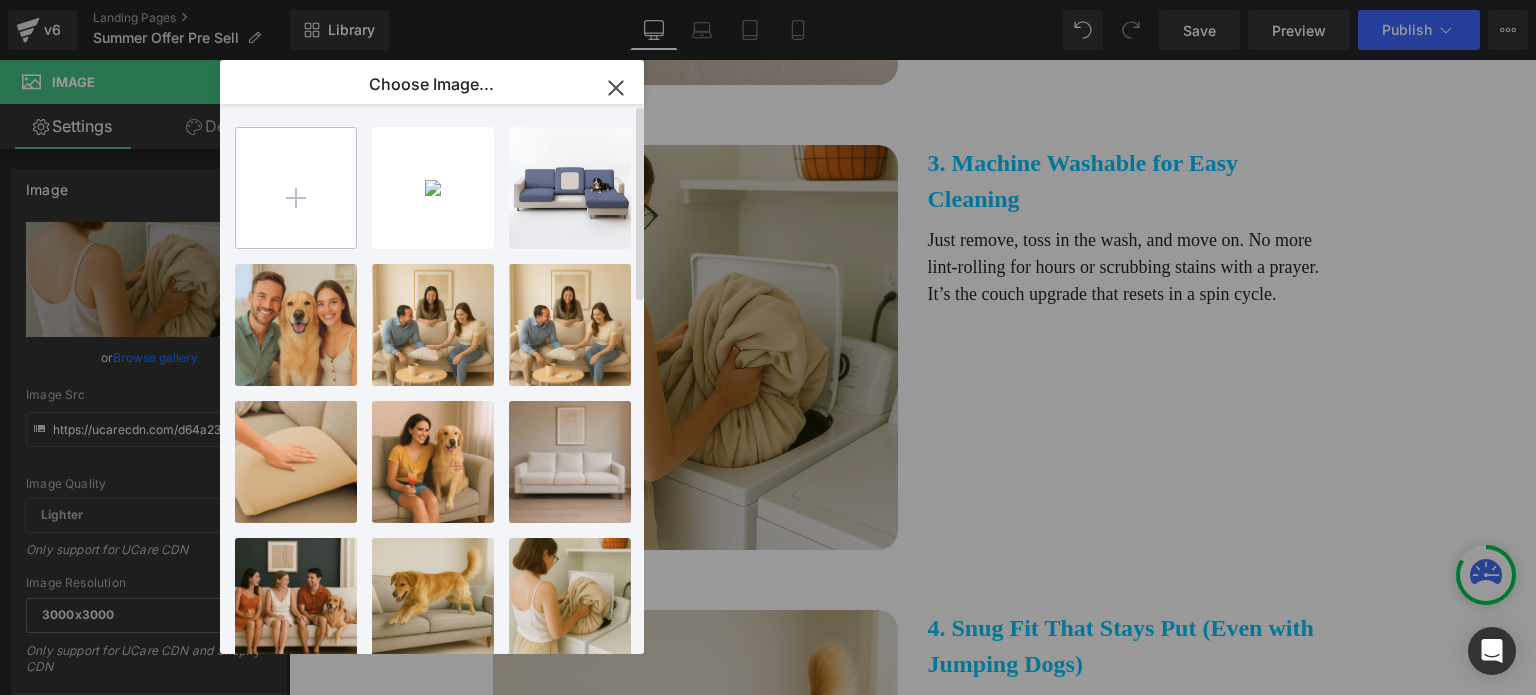 type on "C:\fakepath\Machine Washable min.gif" 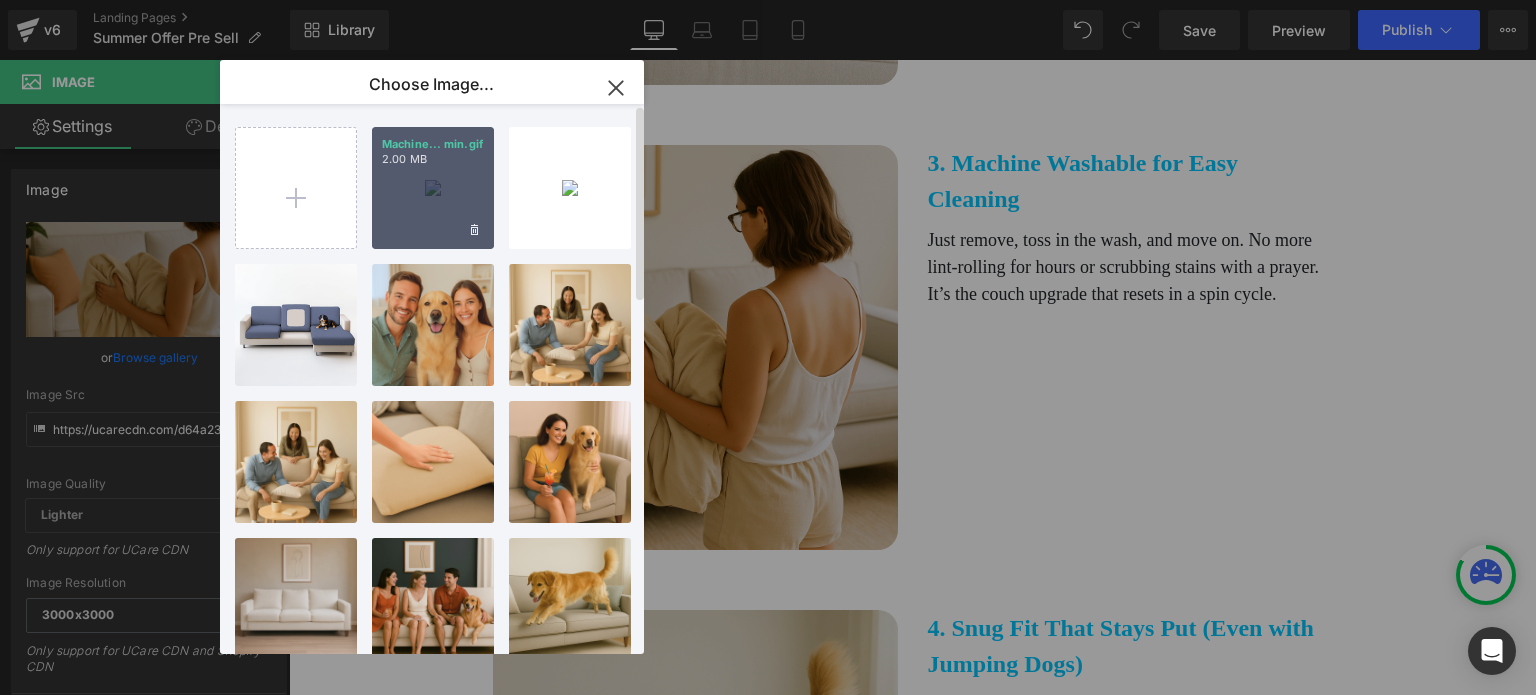drag, startPoint x: 442, startPoint y: 199, endPoint x: 159, endPoint y: 139, distance: 289.2905 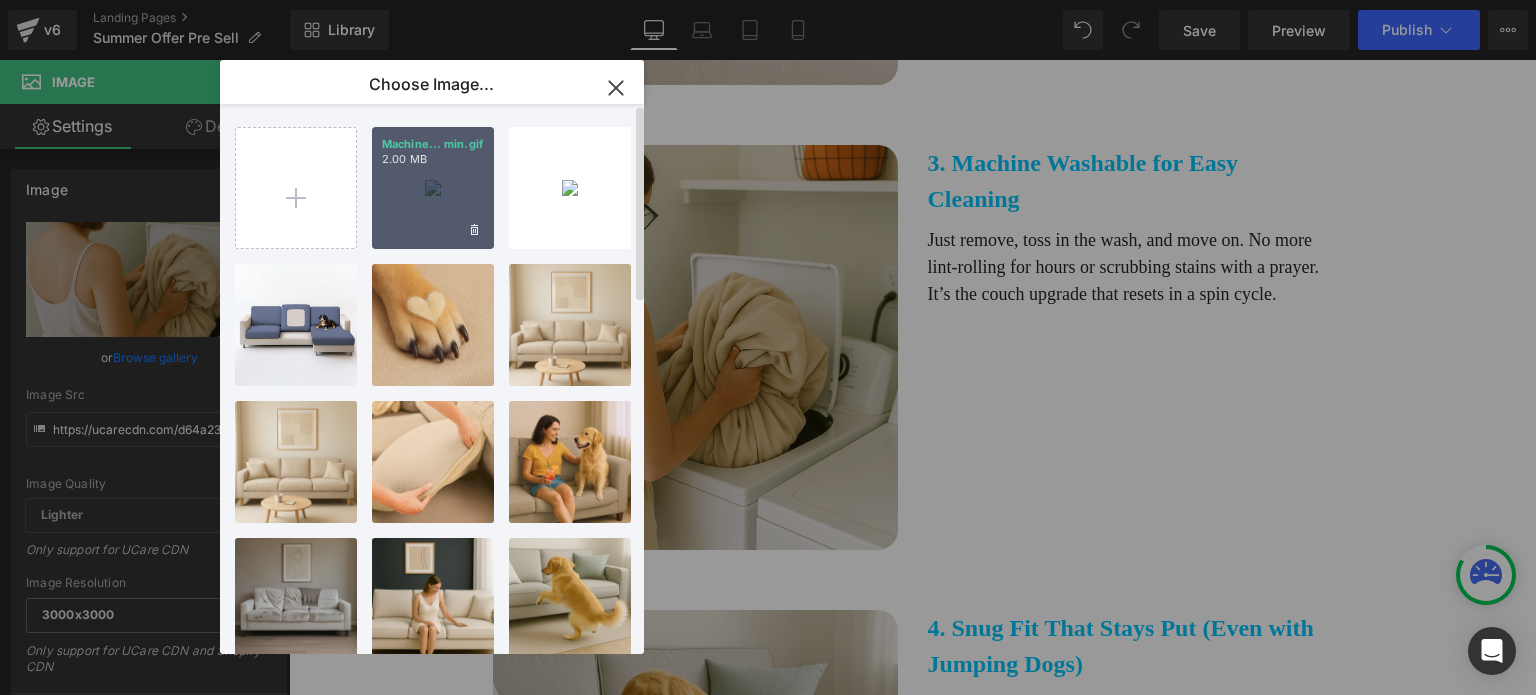 click on "Machine... min.gif 2.00 MB" at bounding box center [433, 188] 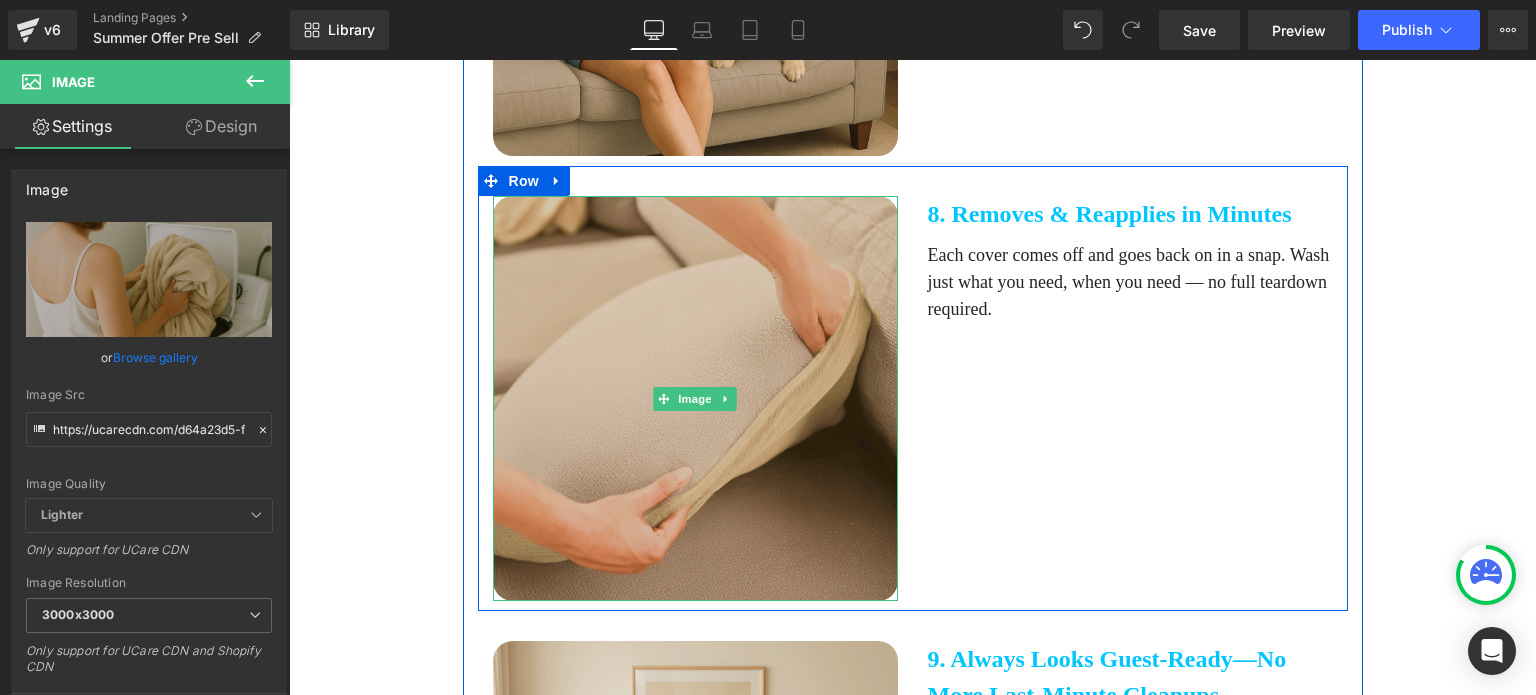 scroll, scrollTop: 4200, scrollLeft: 0, axis: vertical 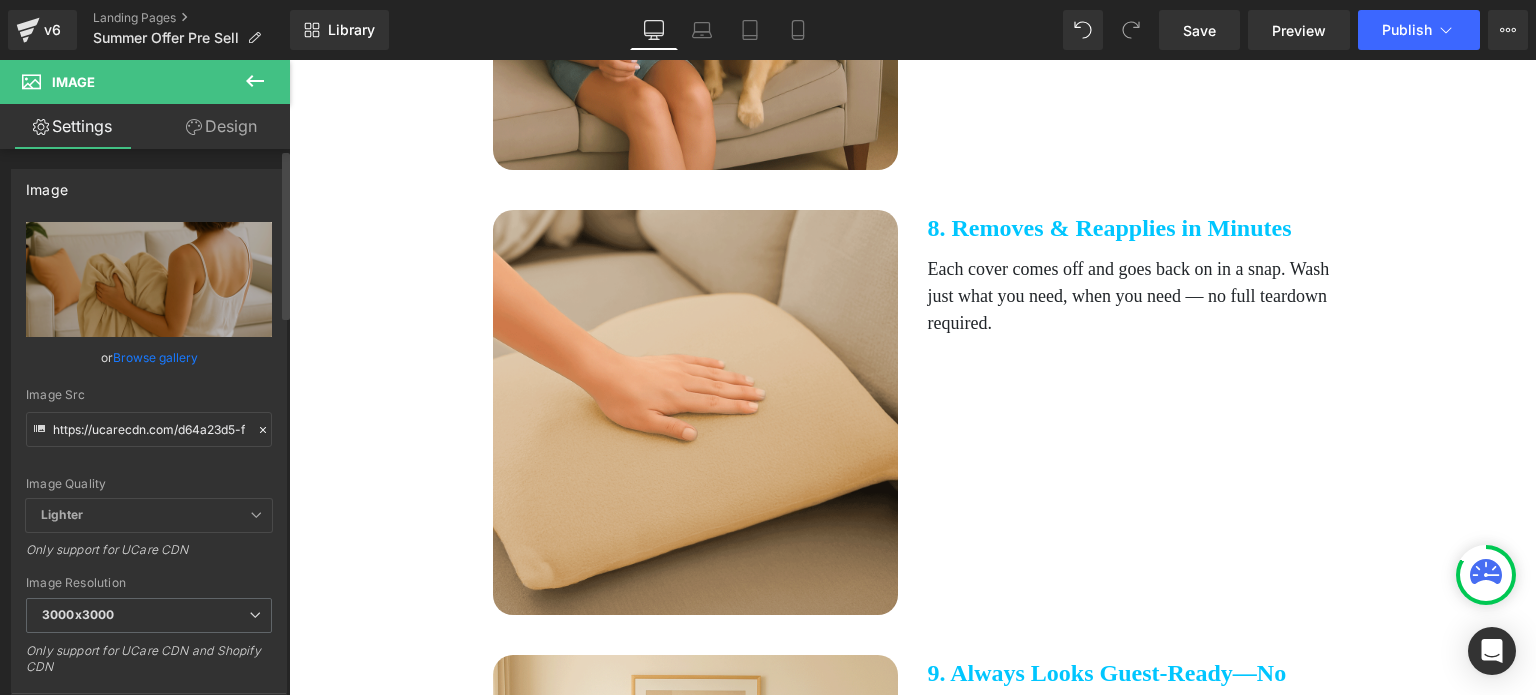 click on "Browse gallery" at bounding box center (155, 357) 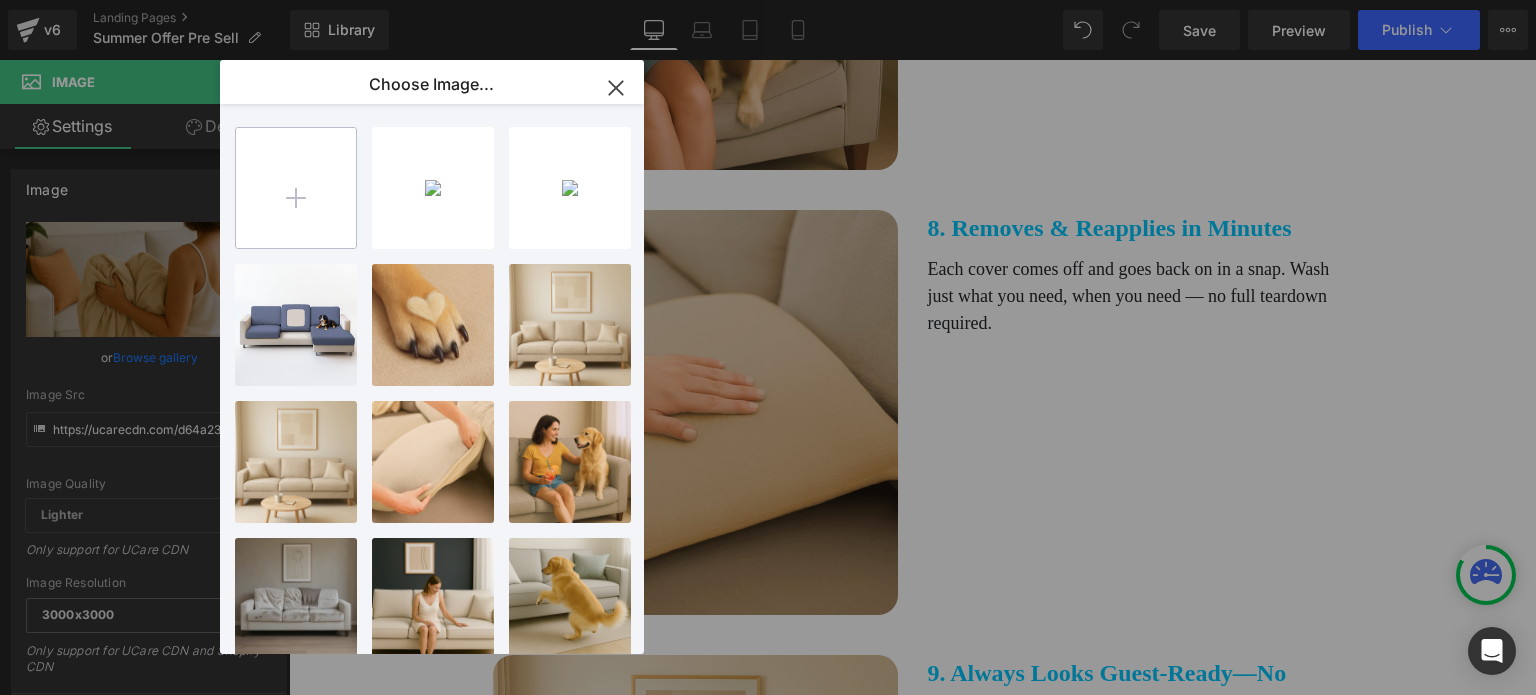 click at bounding box center [296, 188] 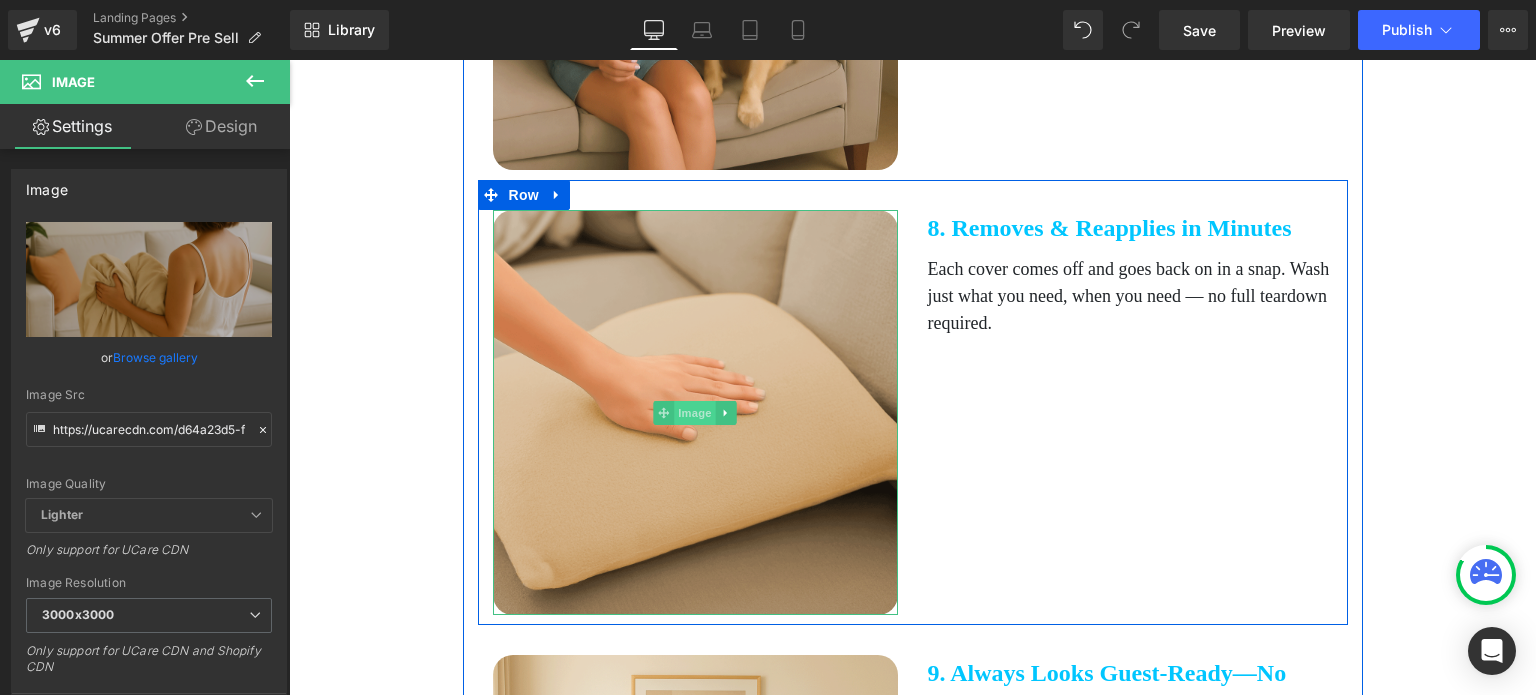 click on "Image" at bounding box center (695, 413) 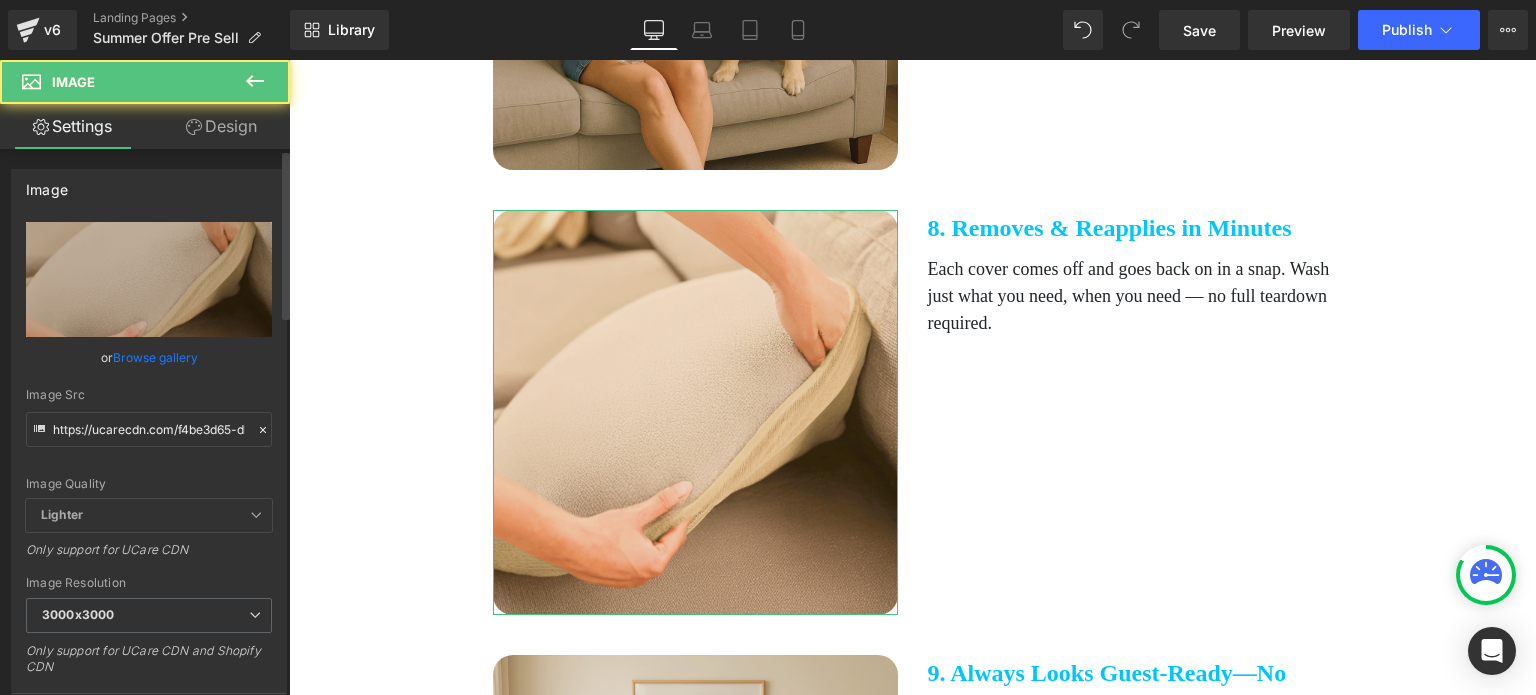 click on "Browse gallery" at bounding box center (155, 357) 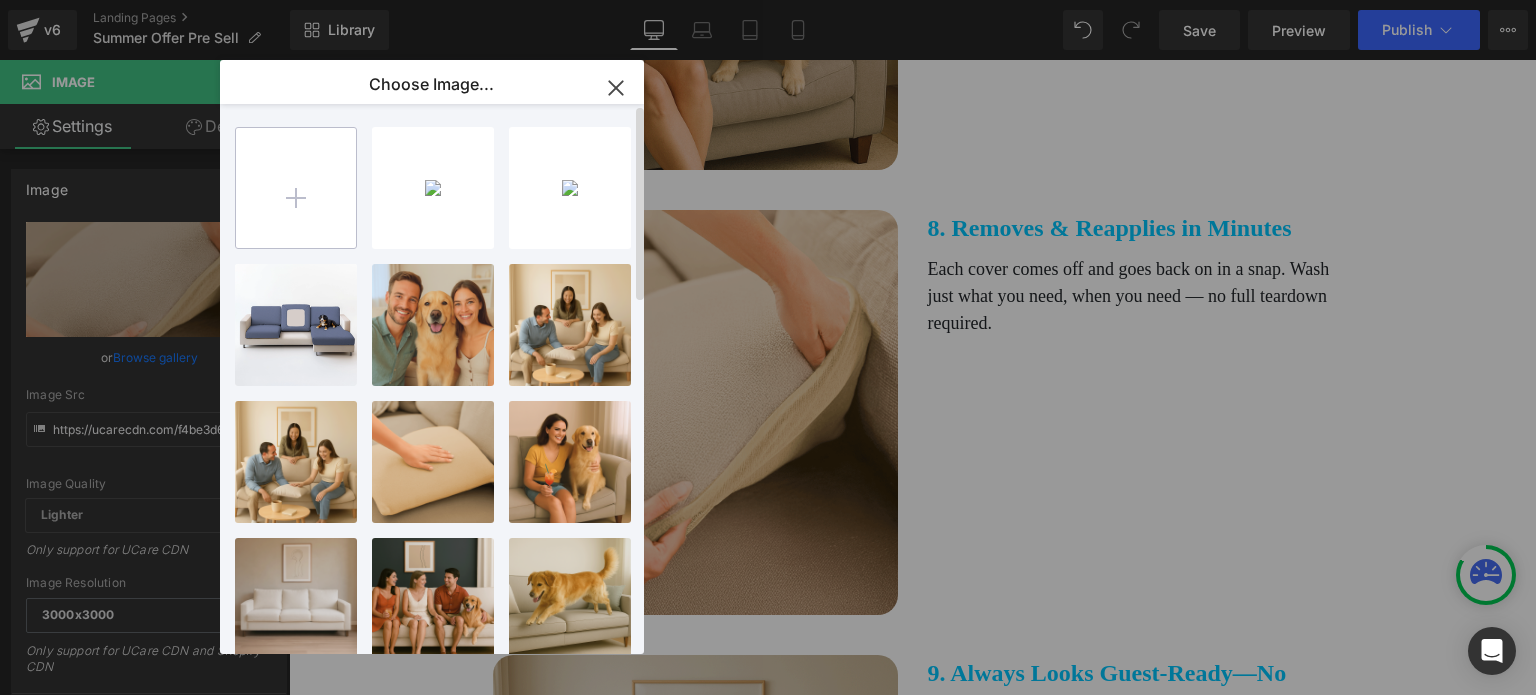 click at bounding box center [296, 188] 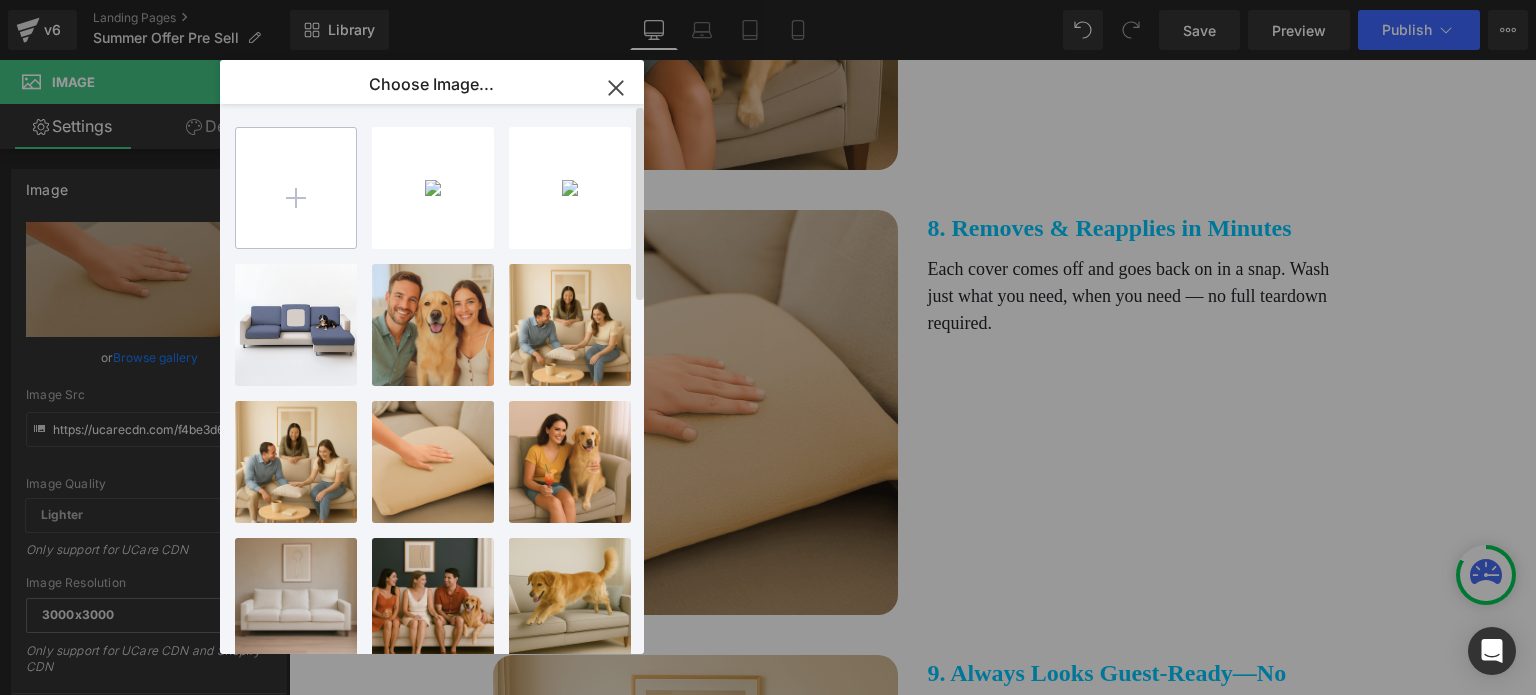 type on "C:\fakepath\Installation min.gif" 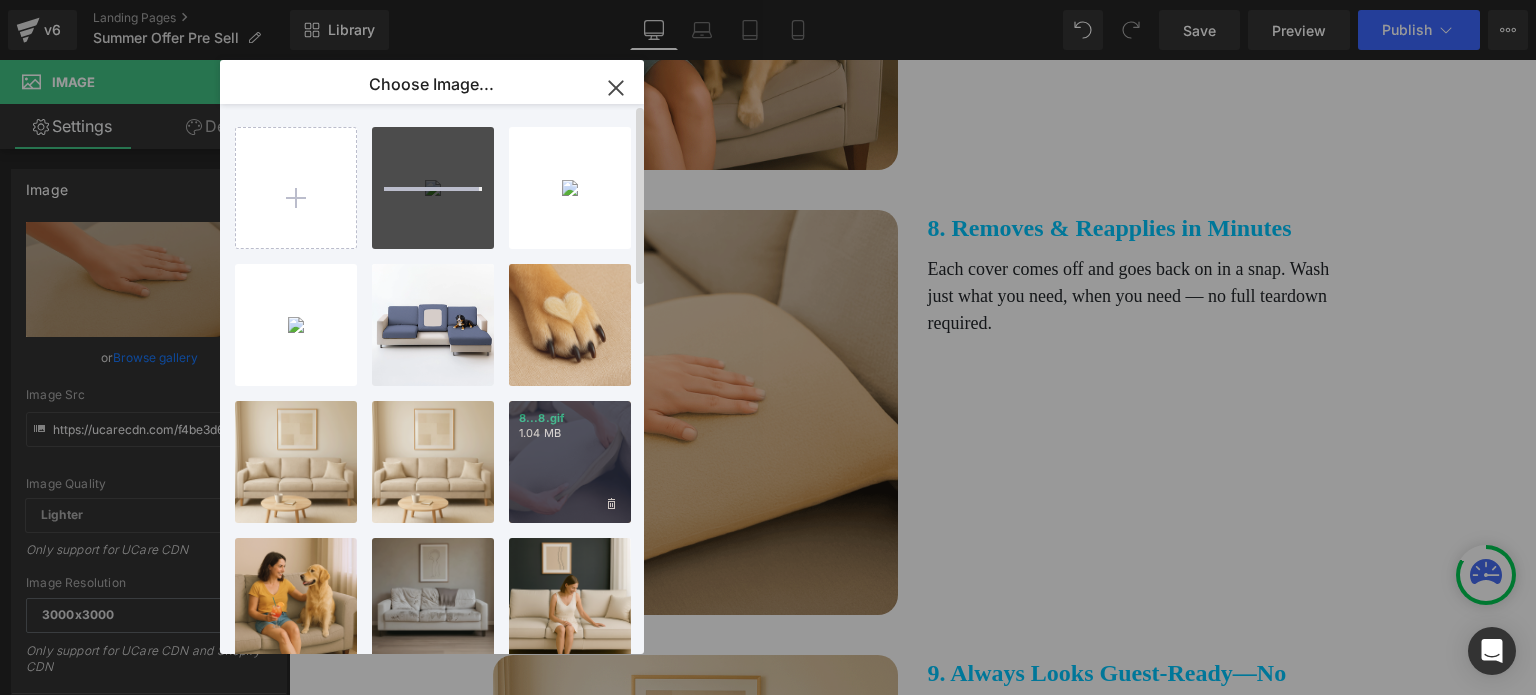 type 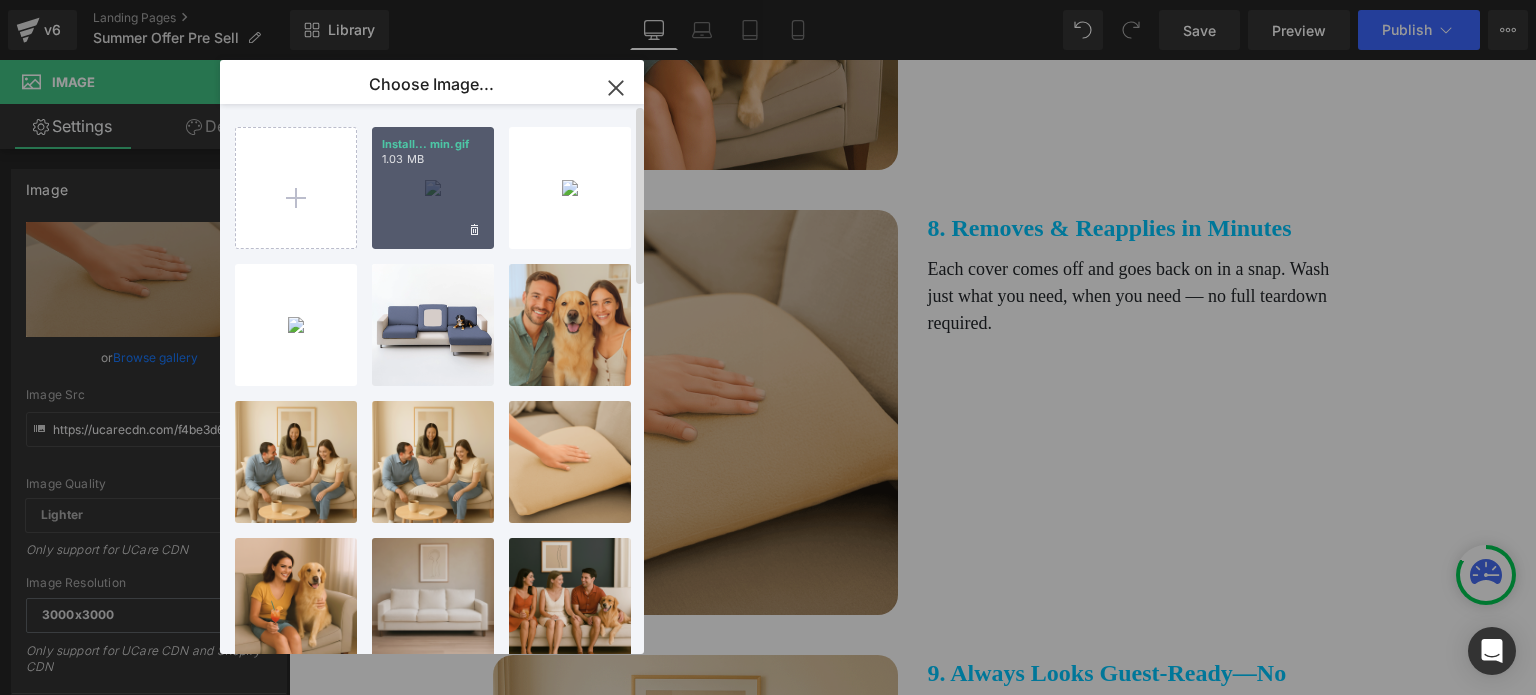click on "1.03 MB" at bounding box center (433, 159) 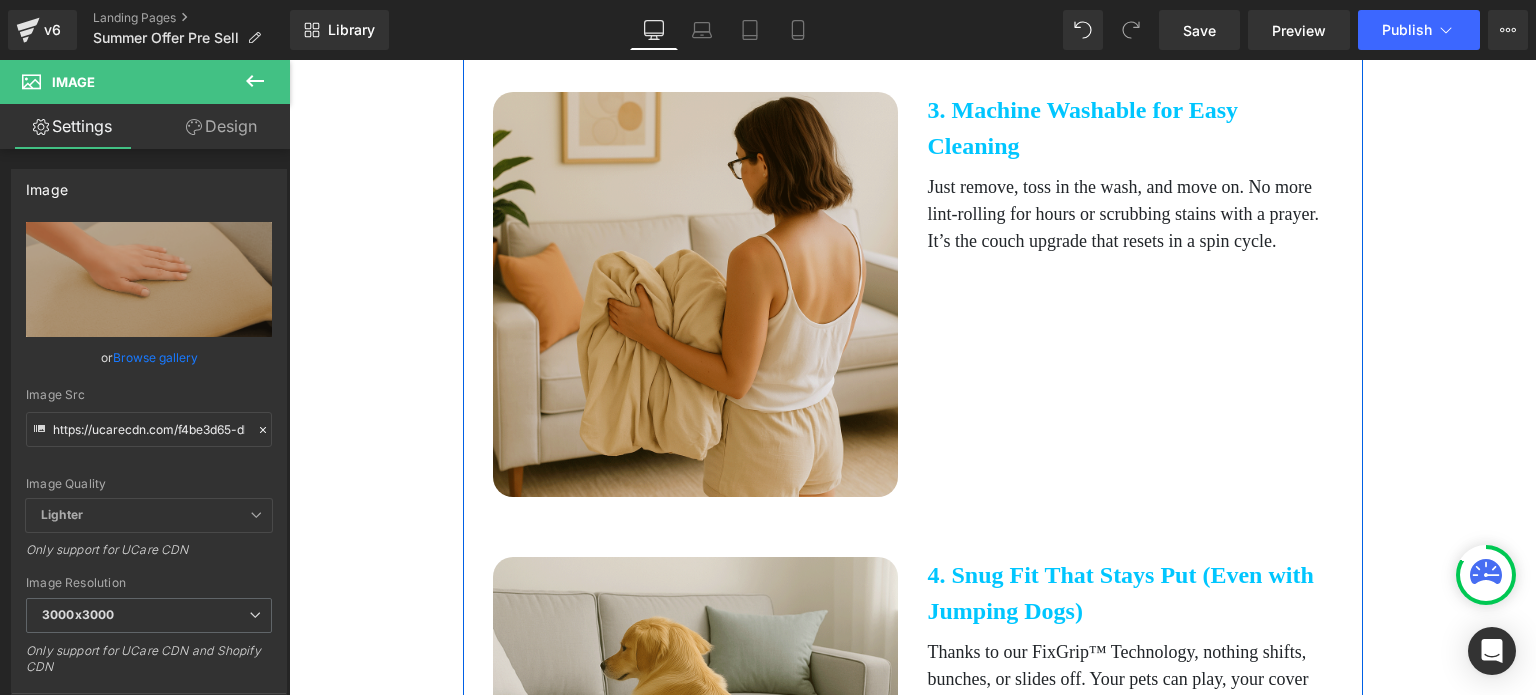 scroll, scrollTop: 2100, scrollLeft: 0, axis: vertical 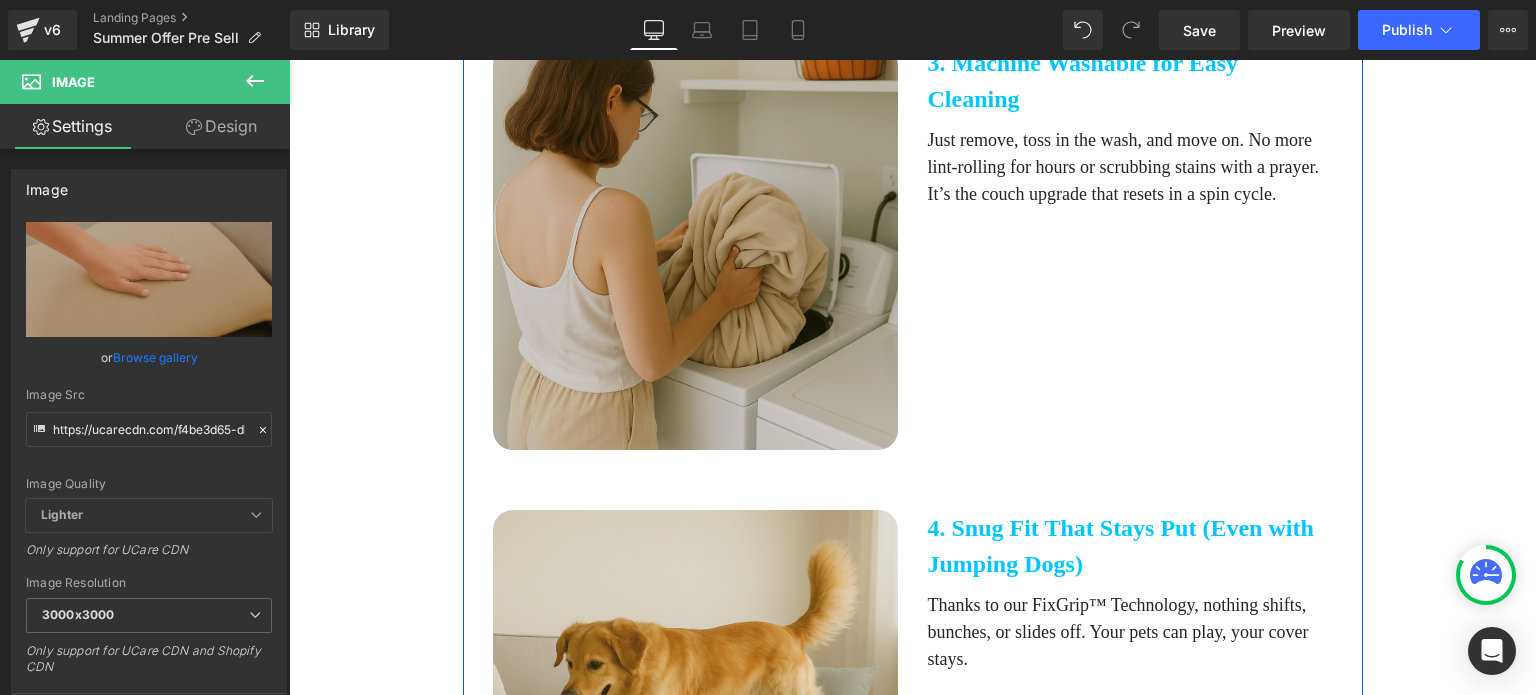 click at bounding box center [695, 247] 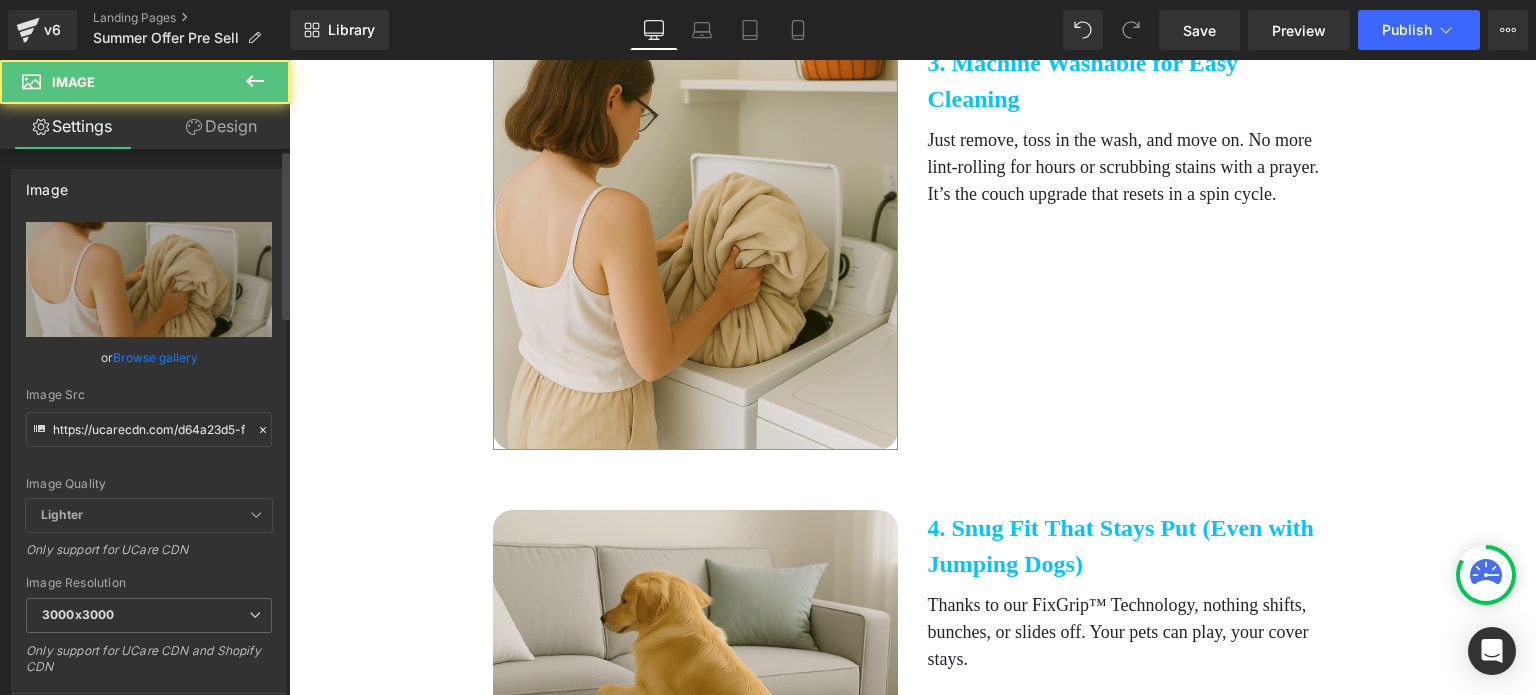 click on "Browse gallery" at bounding box center (155, 357) 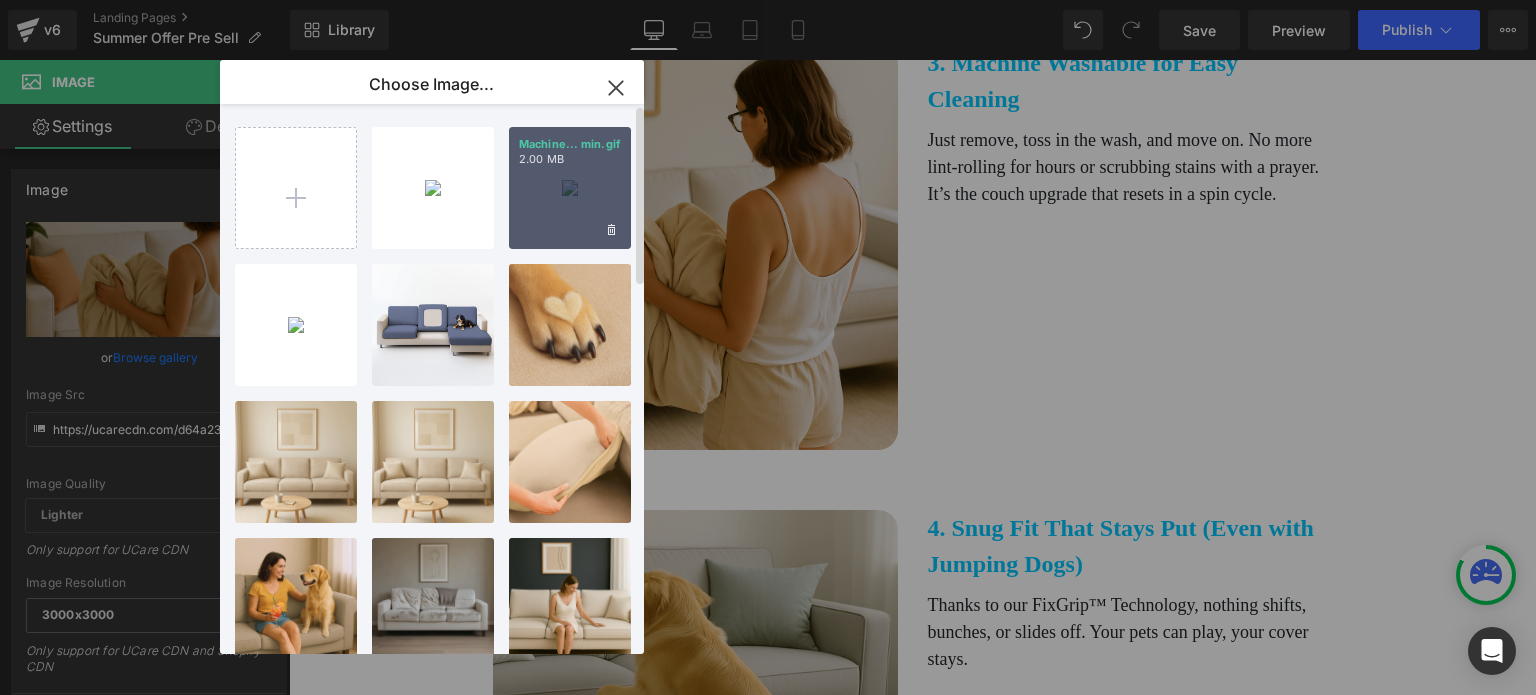 click on "Machine... min.gif 2.00 MB" at bounding box center [570, 188] 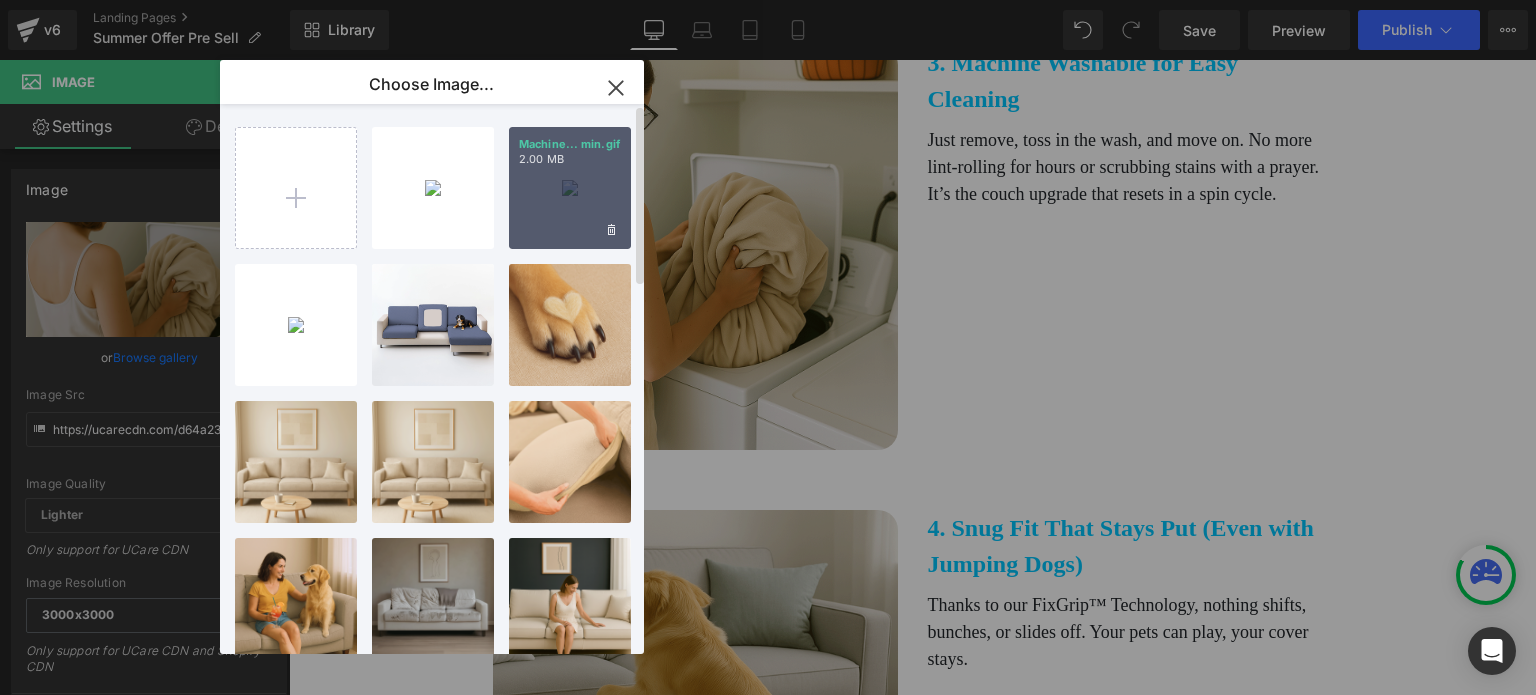 type on "https://ucarecdn.com/a314145e-9871-4e05-b3d5-ebf122d0c8fd/Machine%20Washable%20min.gif" 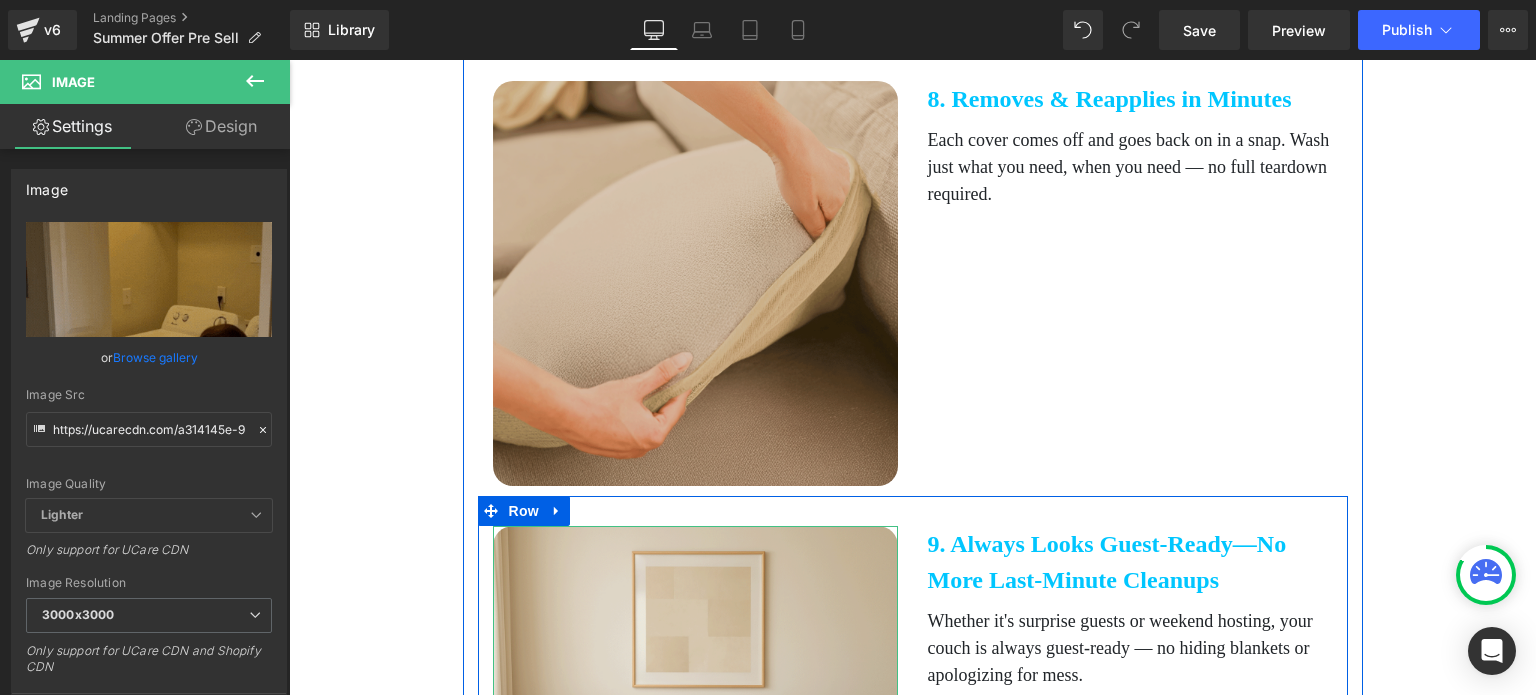 scroll, scrollTop: 4200, scrollLeft: 0, axis: vertical 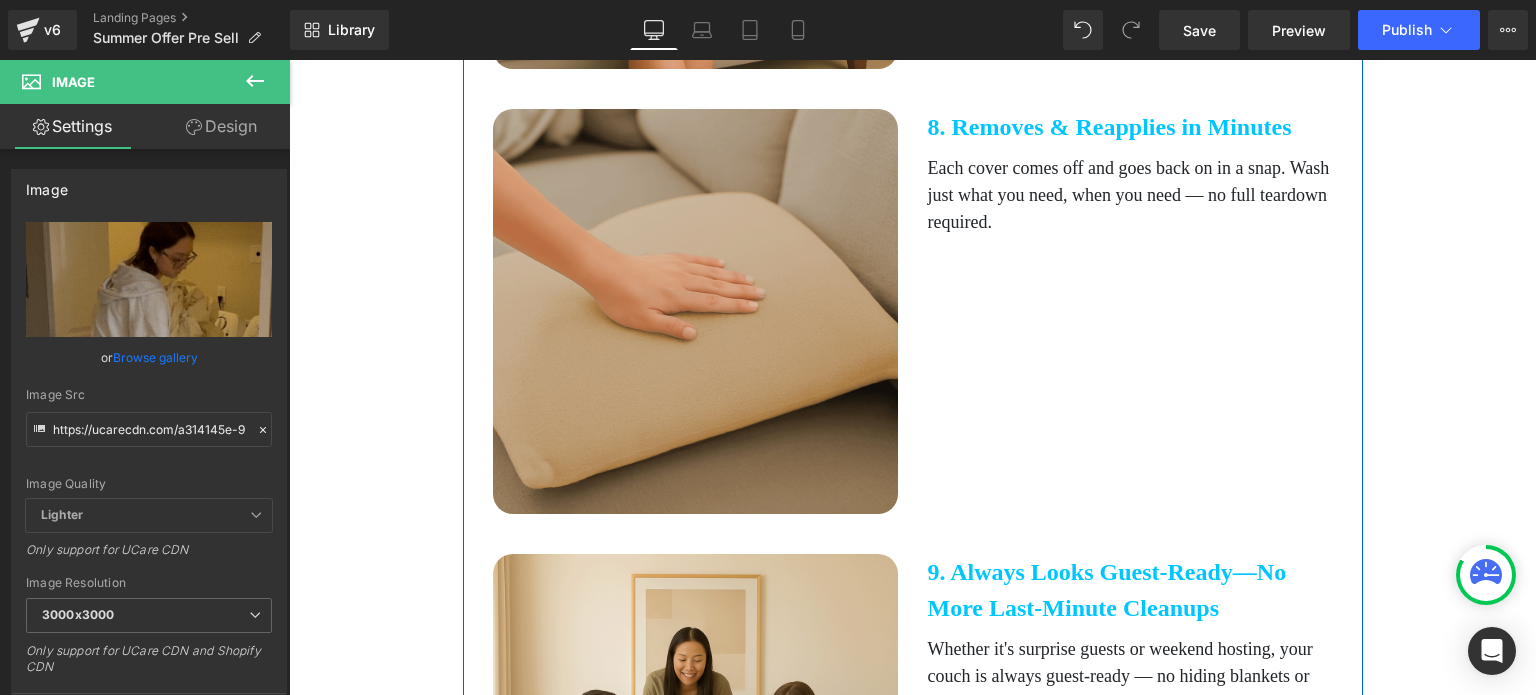 click at bounding box center (695, 311) 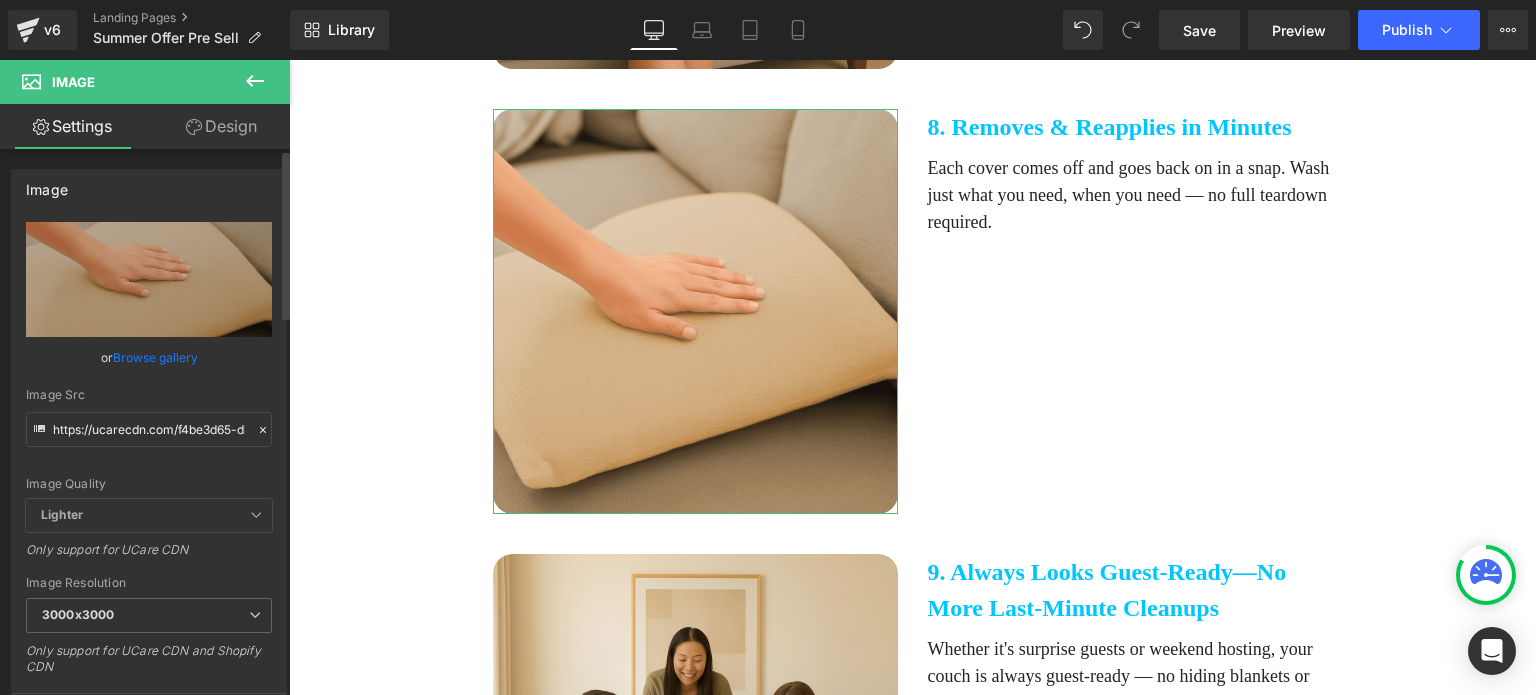 click on "Browse gallery" at bounding box center [155, 357] 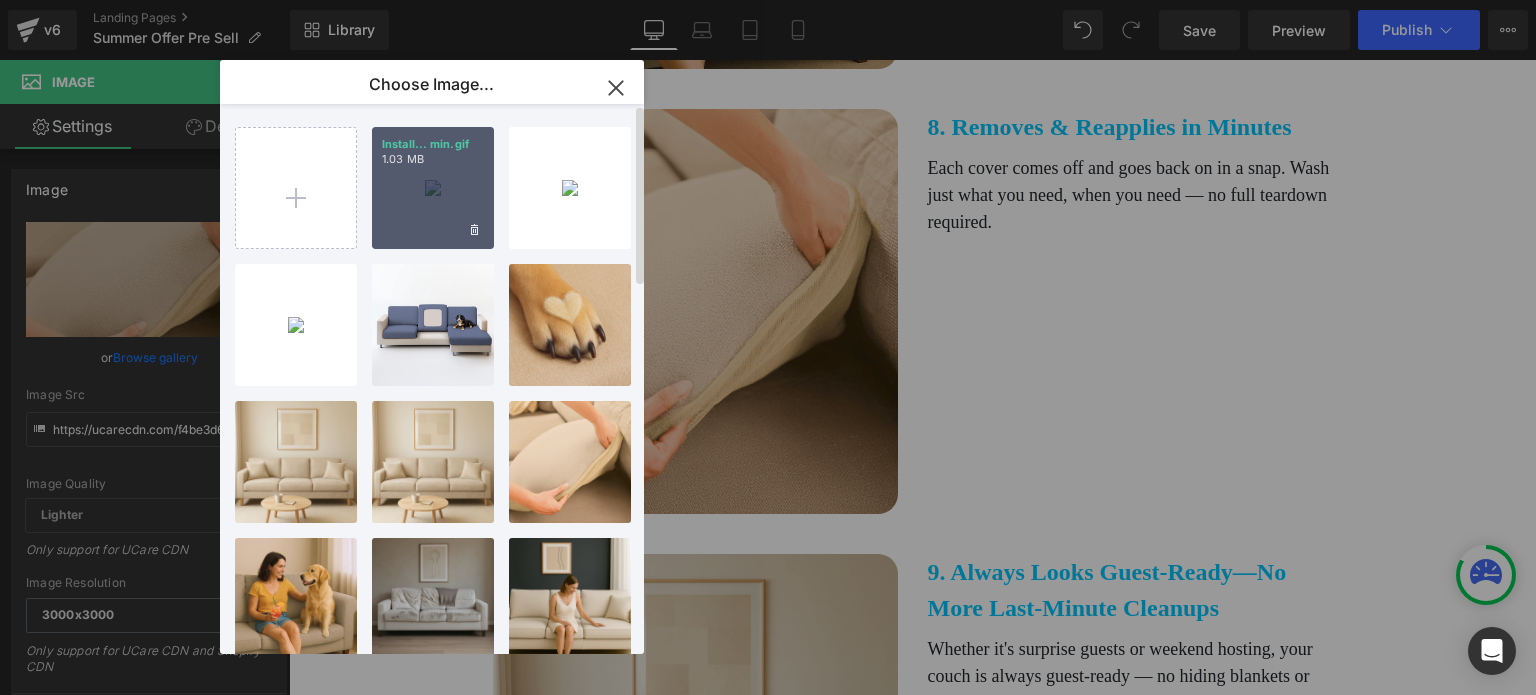 click on "Install... min.gif 1.03 MB" at bounding box center (433, 188) 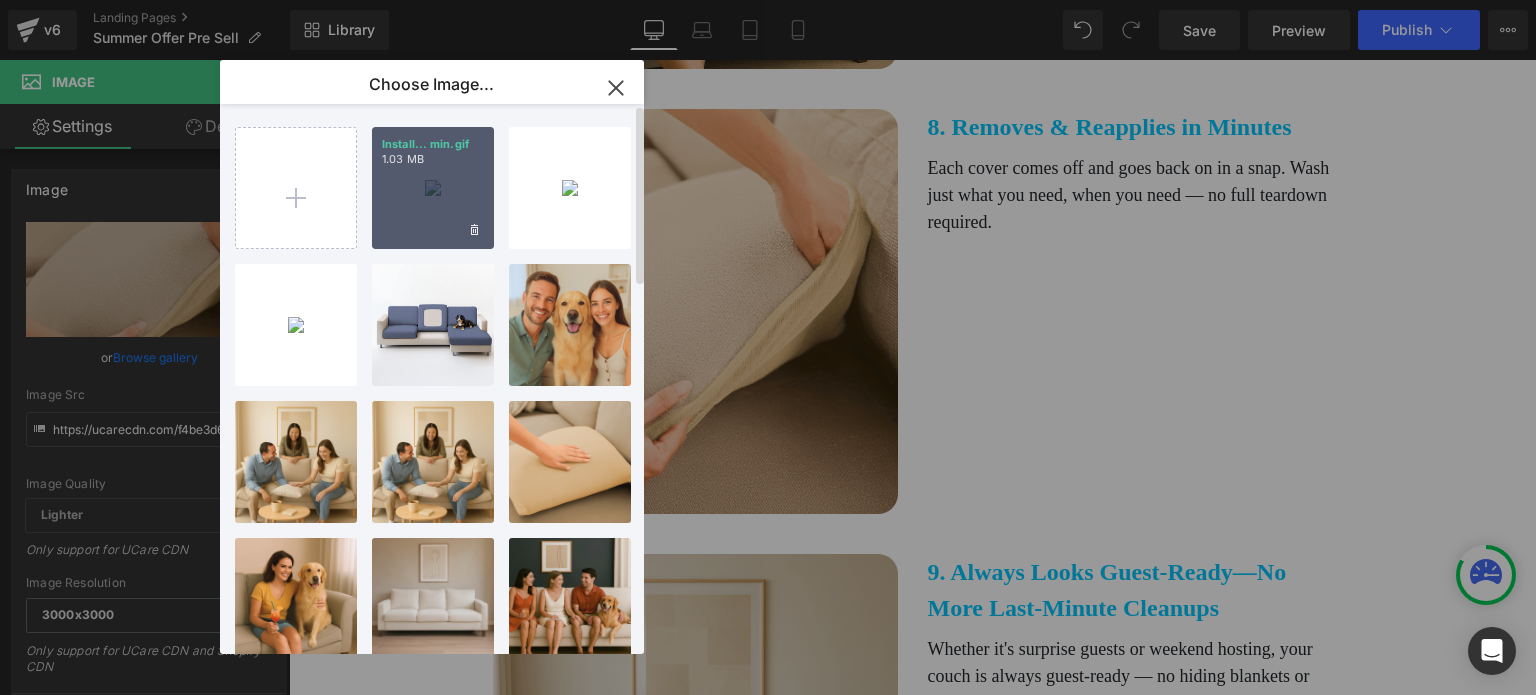 type on "https://ucarecdn.com/384f0a4e-88bb-495e-9f90-fd92c2fb37fa/Installation%20min.gif" 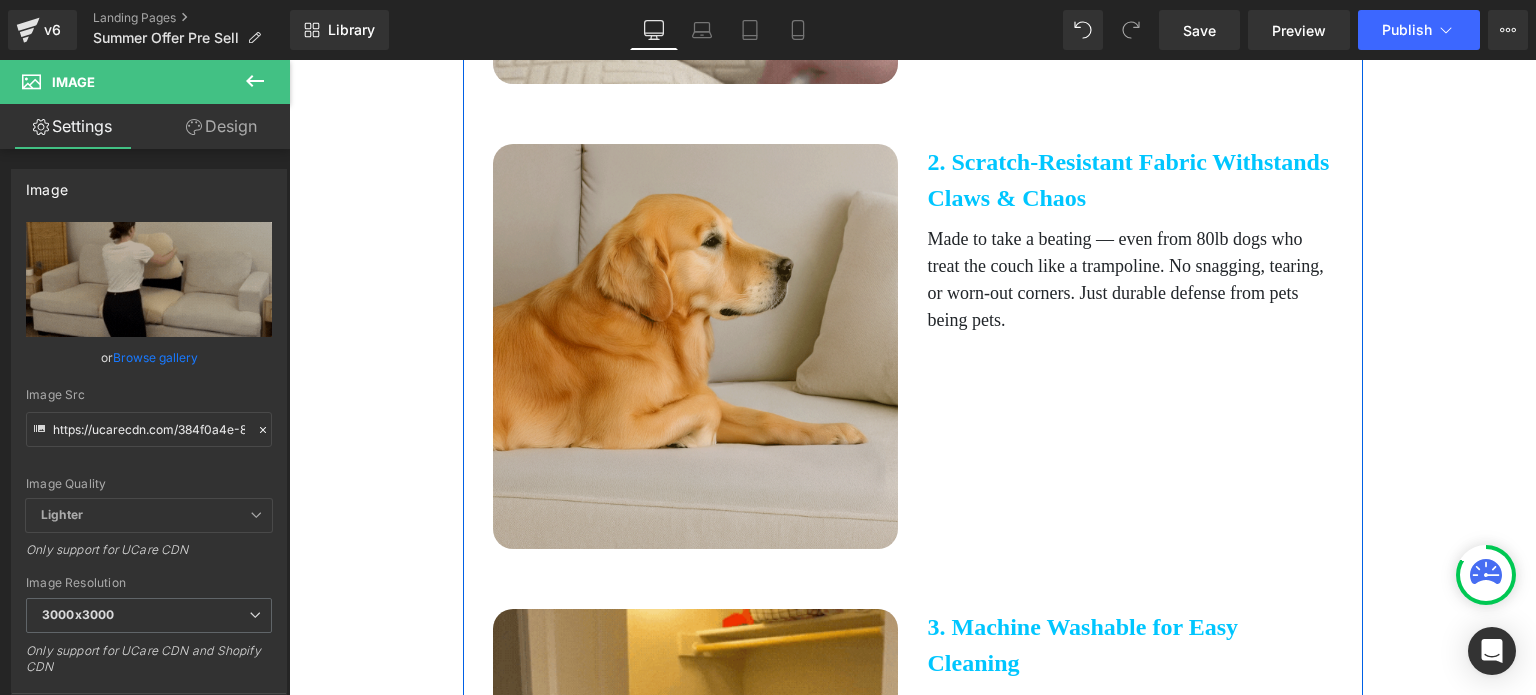 scroll, scrollTop: 1538, scrollLeft: 0, axis: vertical 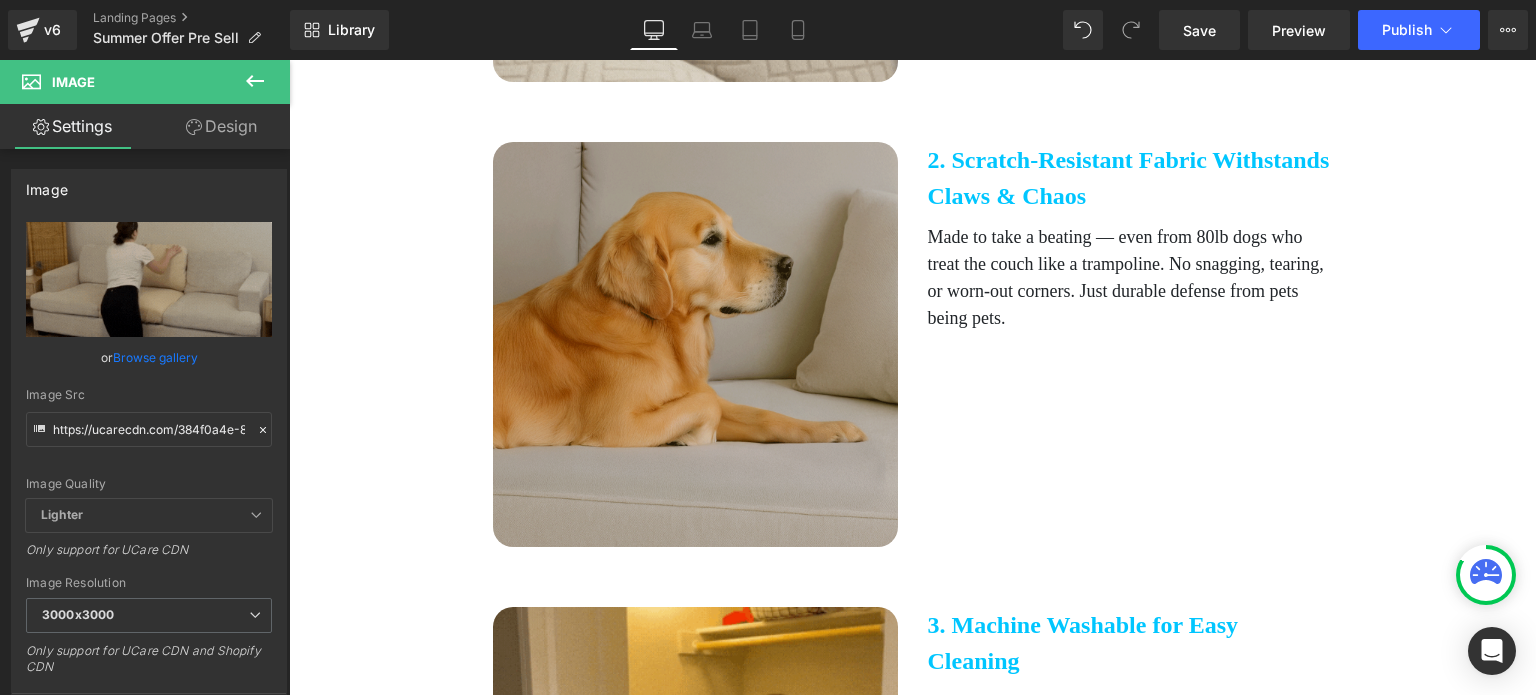 click at bounding box center (695, 344) 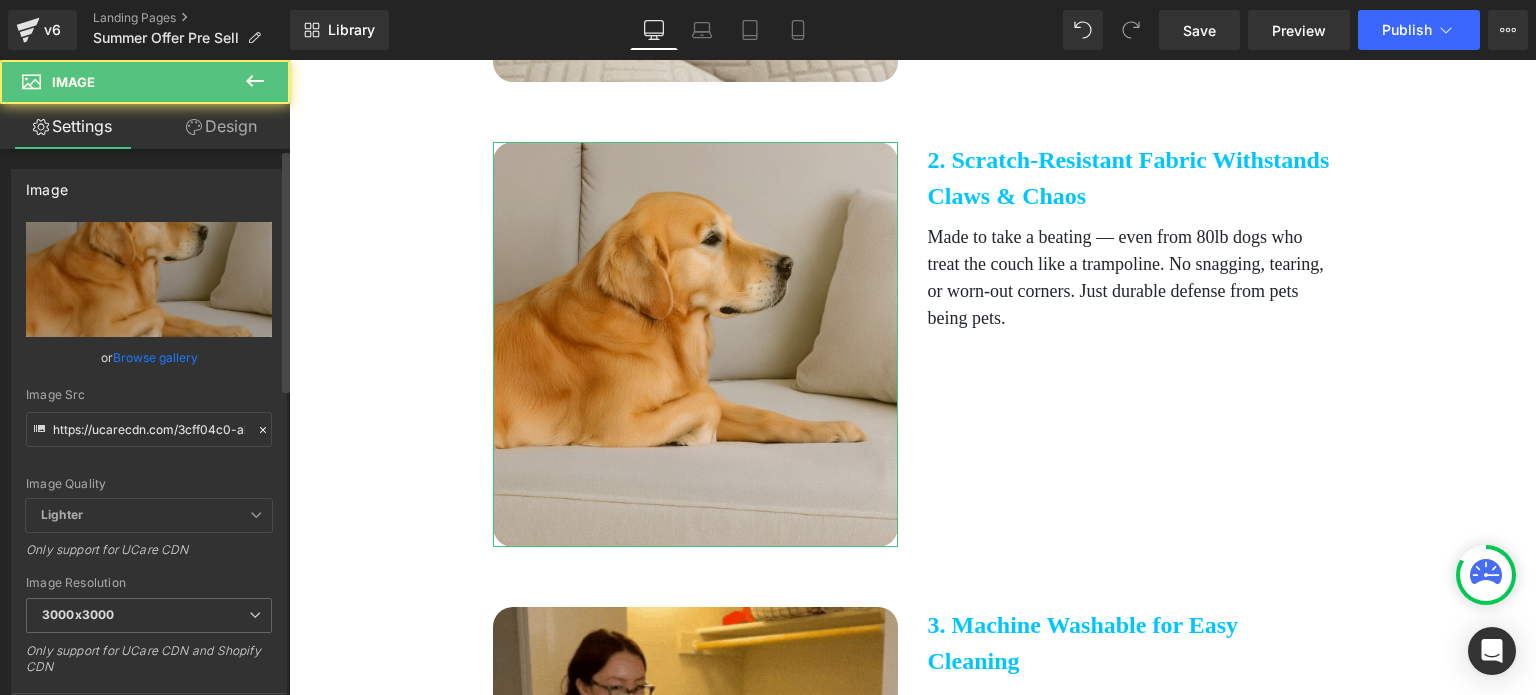 click on "Browse gallery" at bounding box center [155, 357] 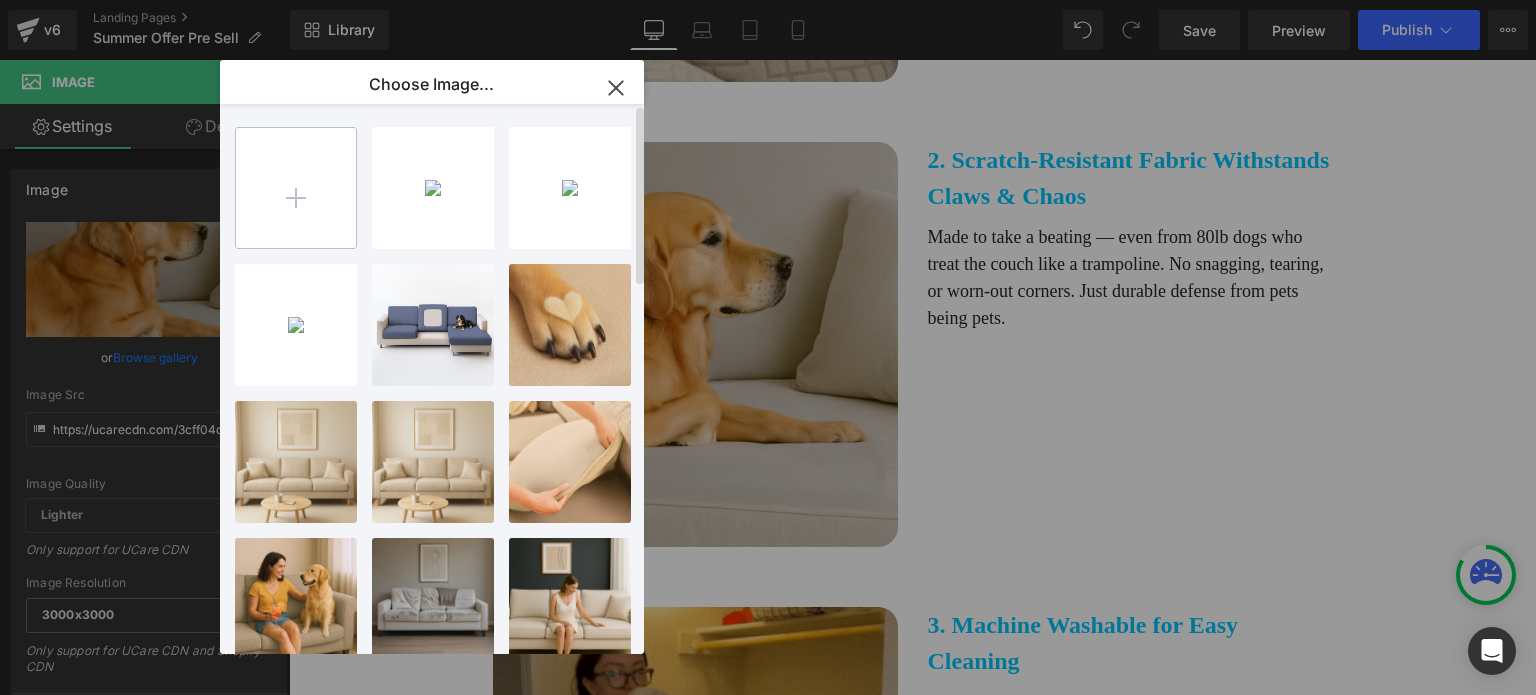click at bounding box center (296, 188) 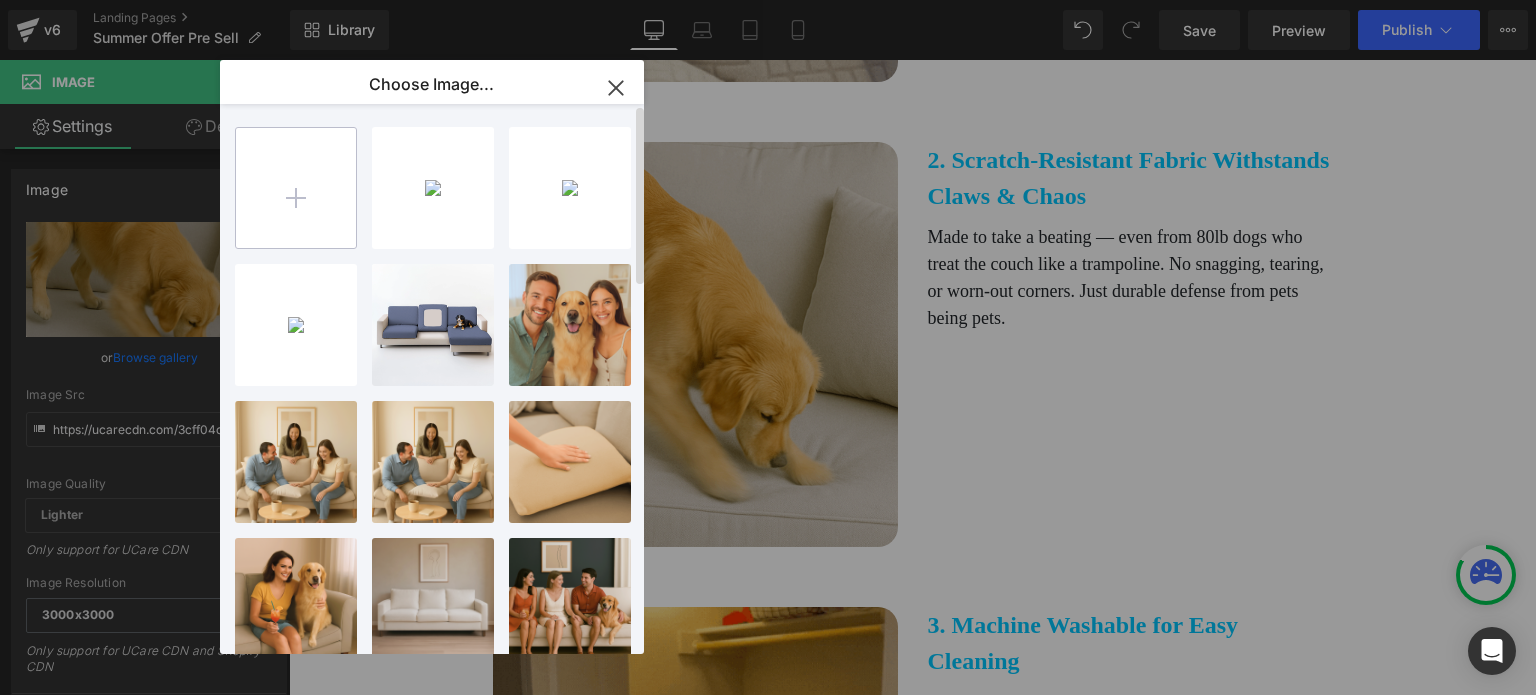 type on "C:\fakepath\Pet Proof min.gif" 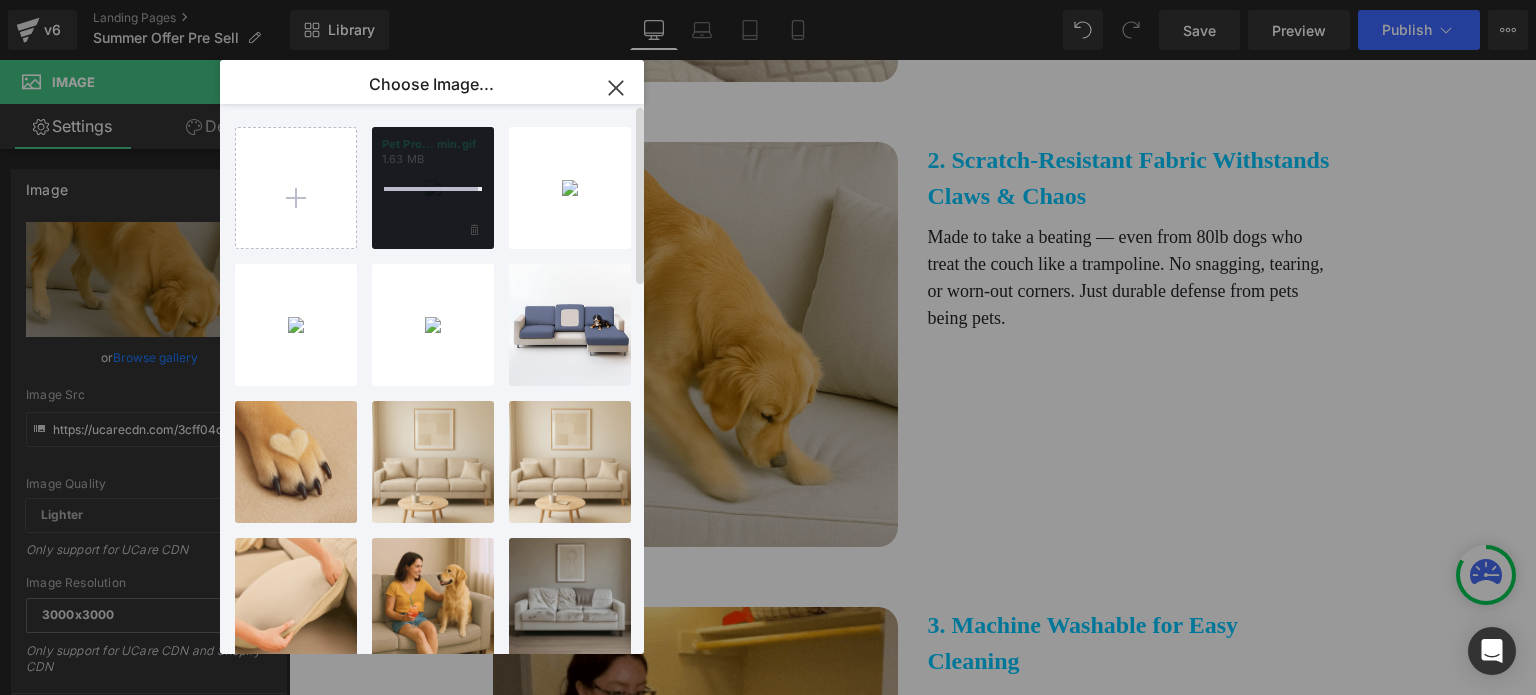 type 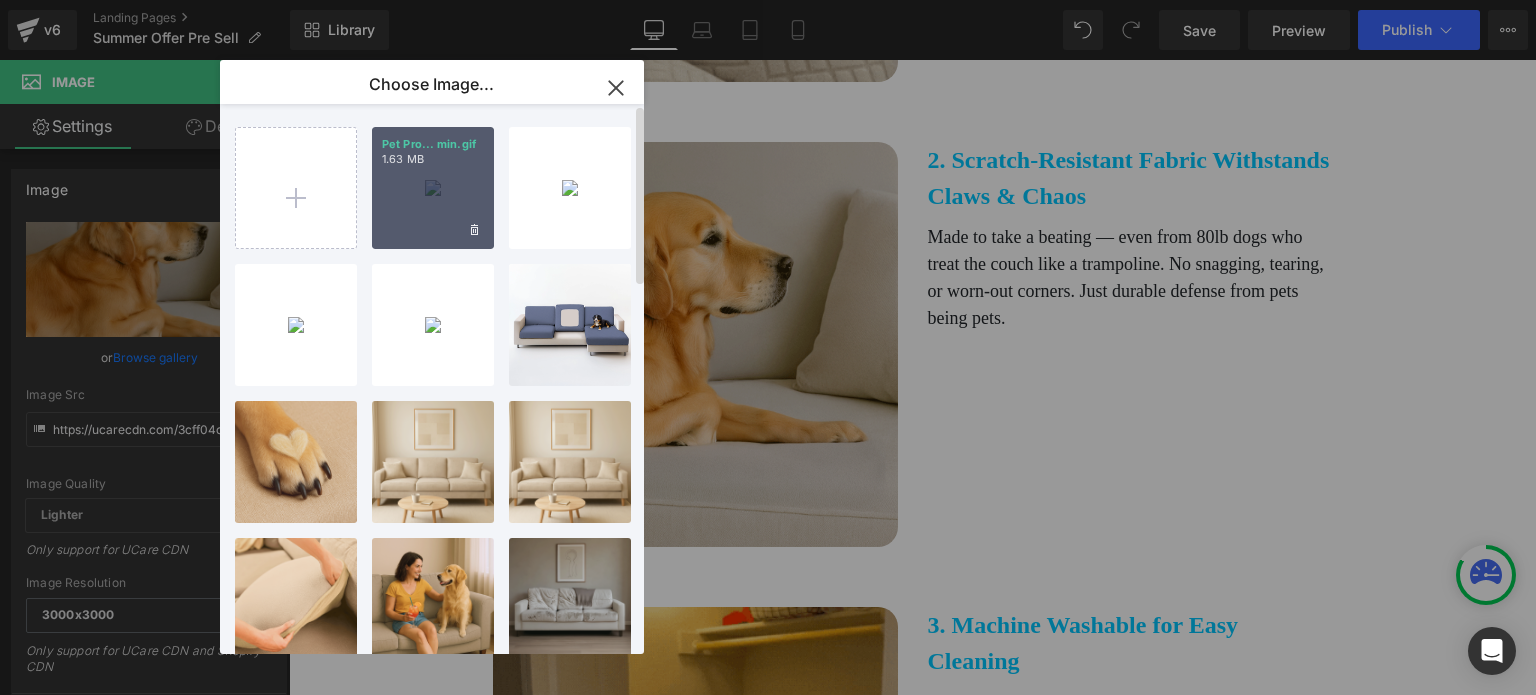click on "Pet Pro... min.gif 1.63 MB" at bounding box center [433, 188] 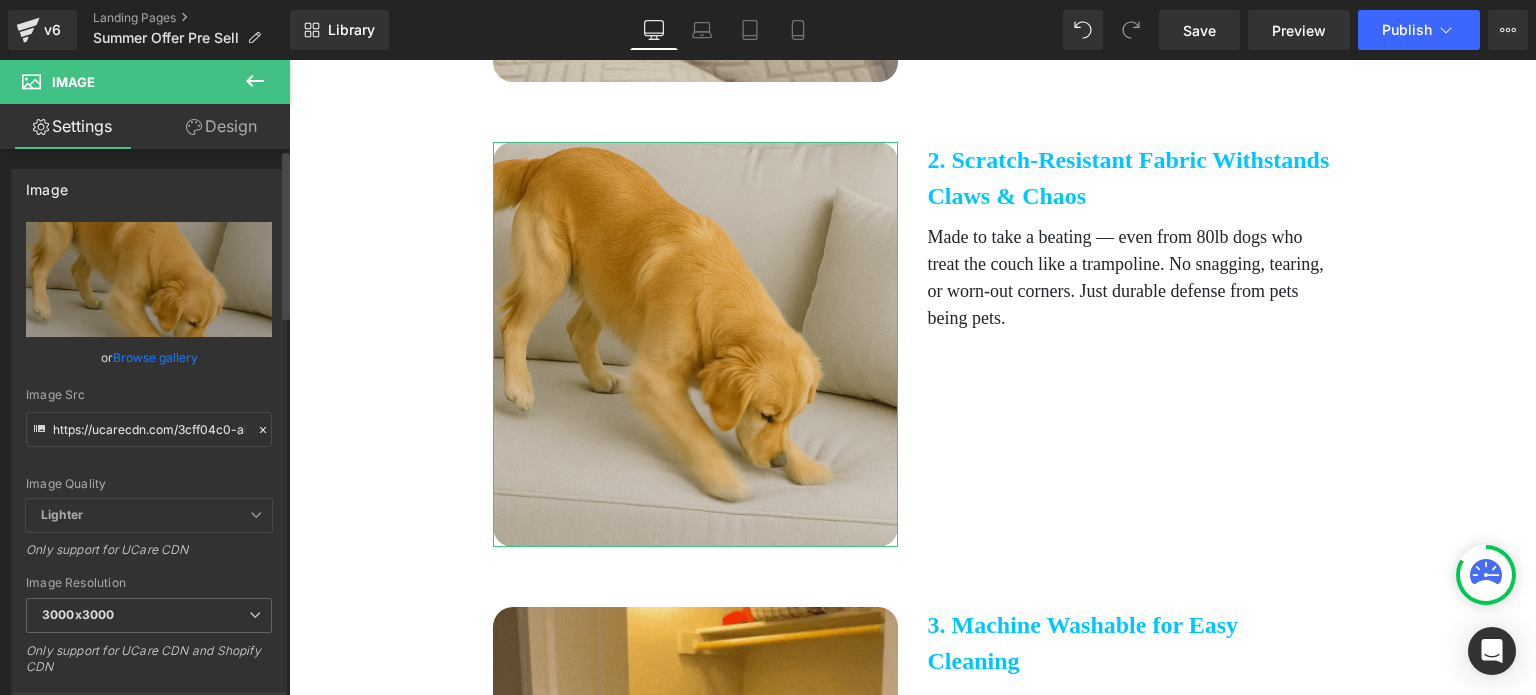 click on "Browse gallery" at bounding box center [155, 357] 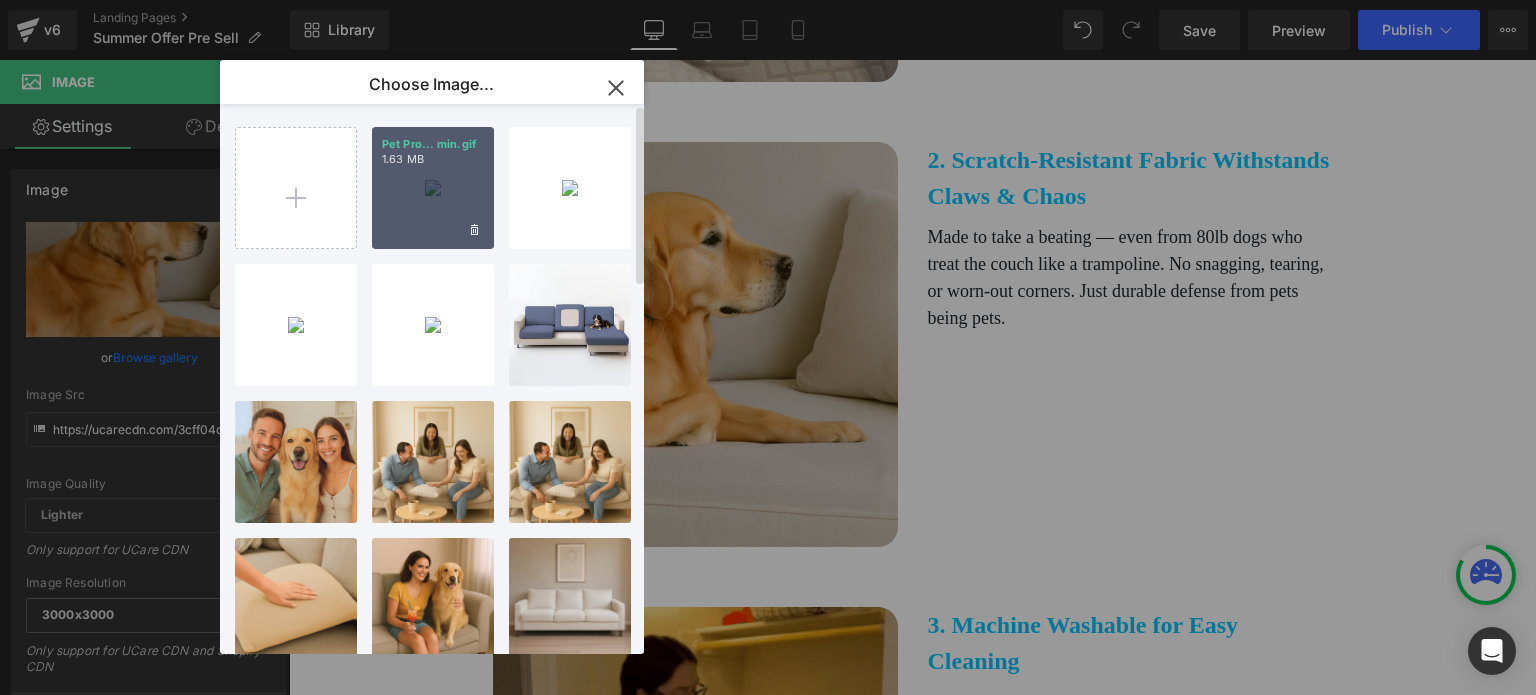 click on "Pet Pro... min.gif 1.63 MB" at bounding box center [433, 188] 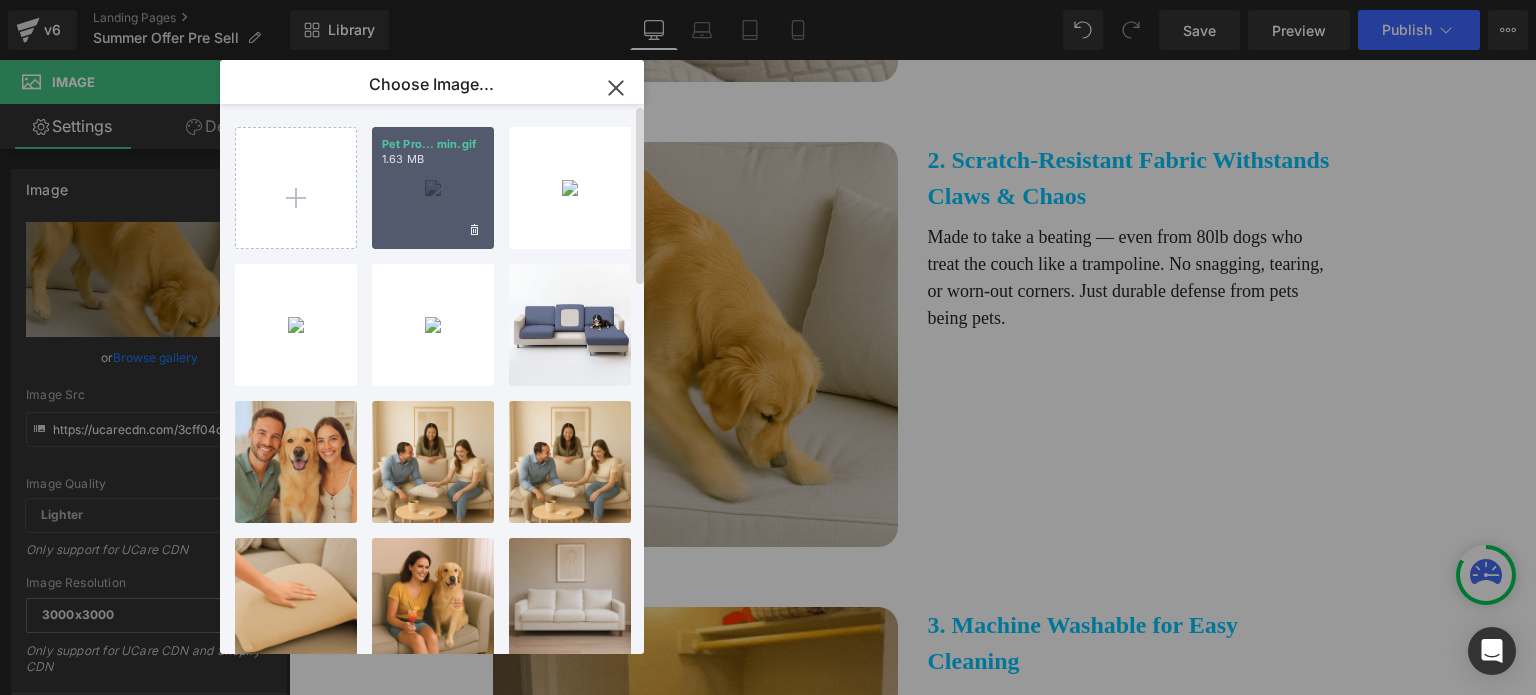 type on "https://ucarecdn.com/9678eb2c-66a3-4301-be6c-0efe87a411af/Pet%20Proof%20min.gif" 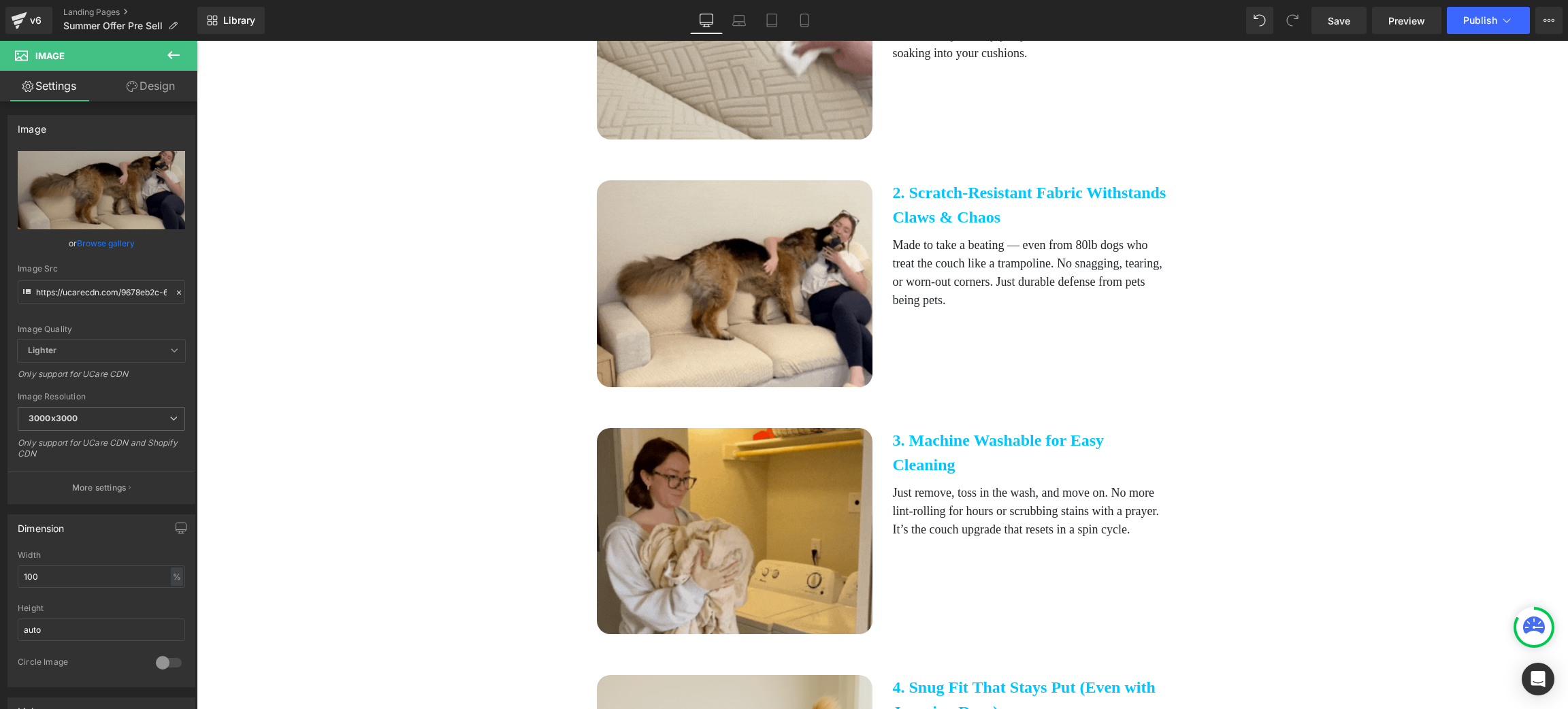 scroll, scrollTop: 1020, scrollLeft: 0, axis: vertical 